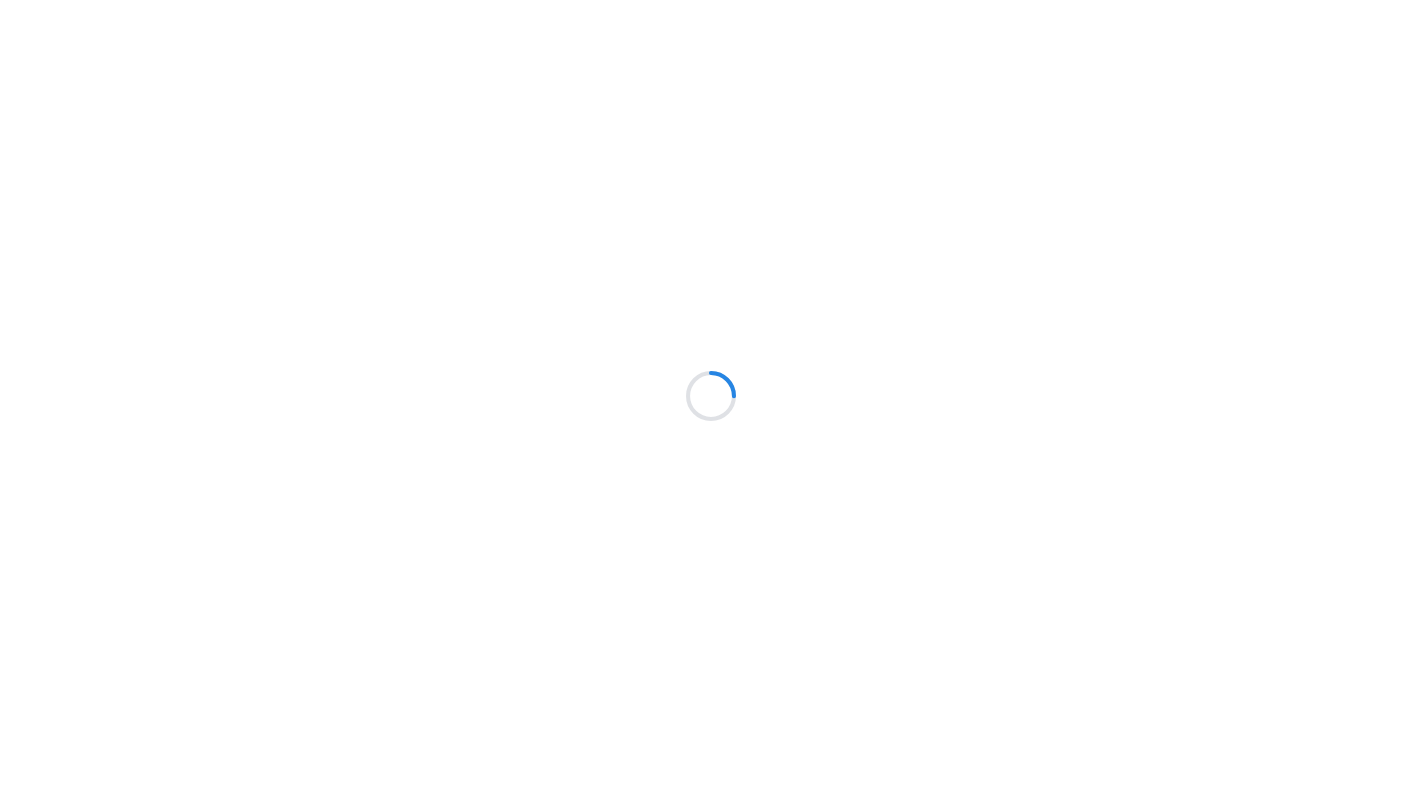 scroll, scrollTop: 0, scrollLeft: 0, axis: both 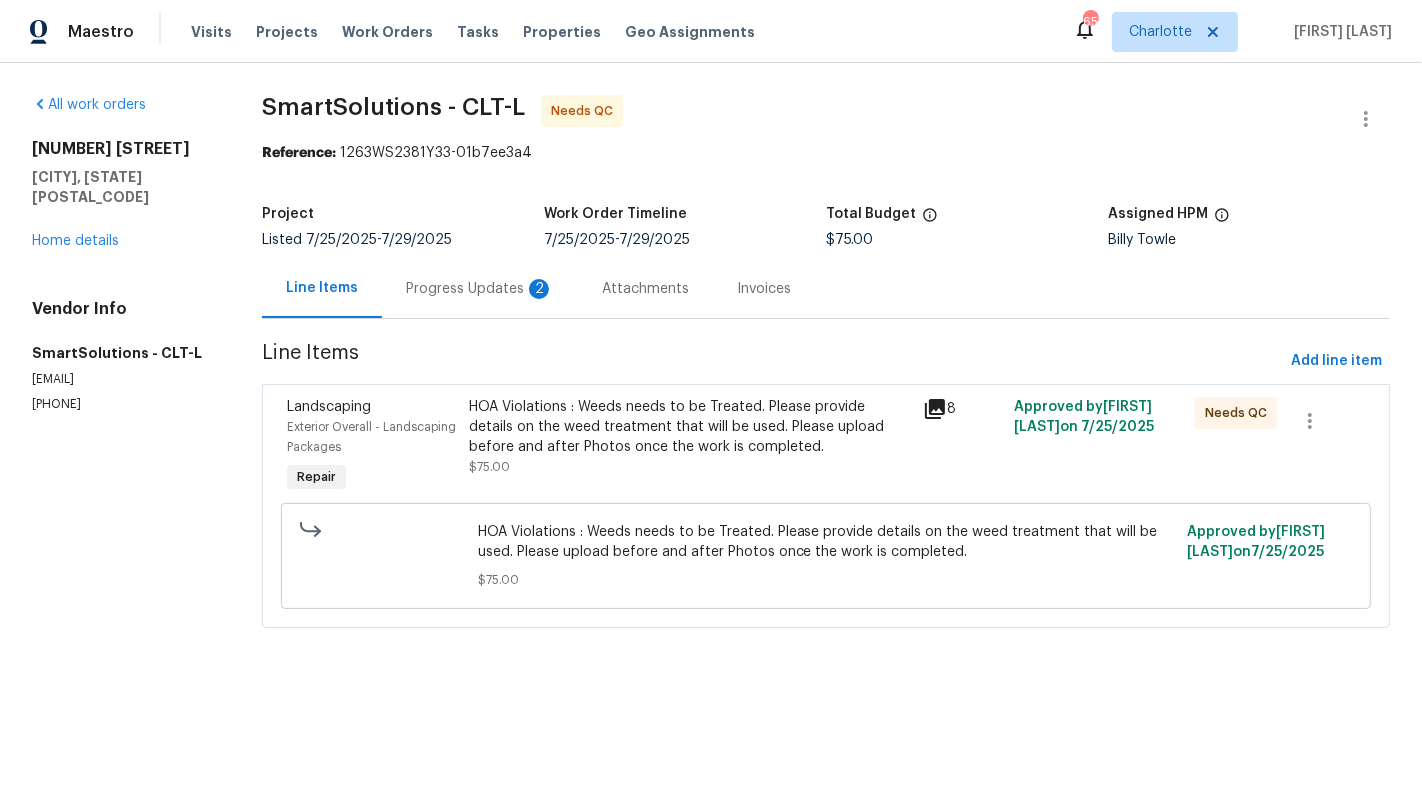 click on "HOA Violations : Weeds needs to be Treated. Please provide details on the weed treatment that will be used. Please upload before and after Photos once the work is completed. $75.00" at bounding box center (690, 437) 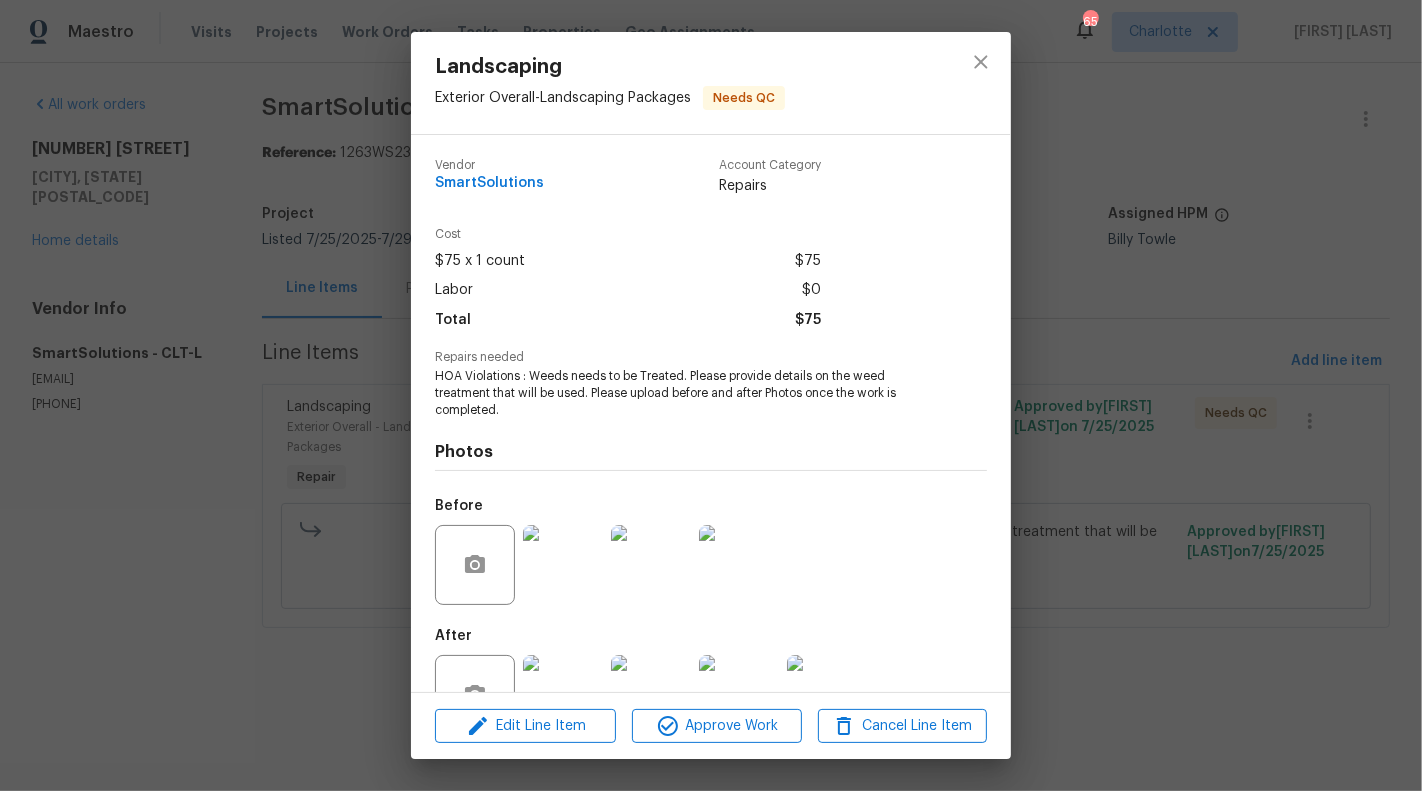scroll, scrollTop: 63, scrollLeft: 0, axis: vertical 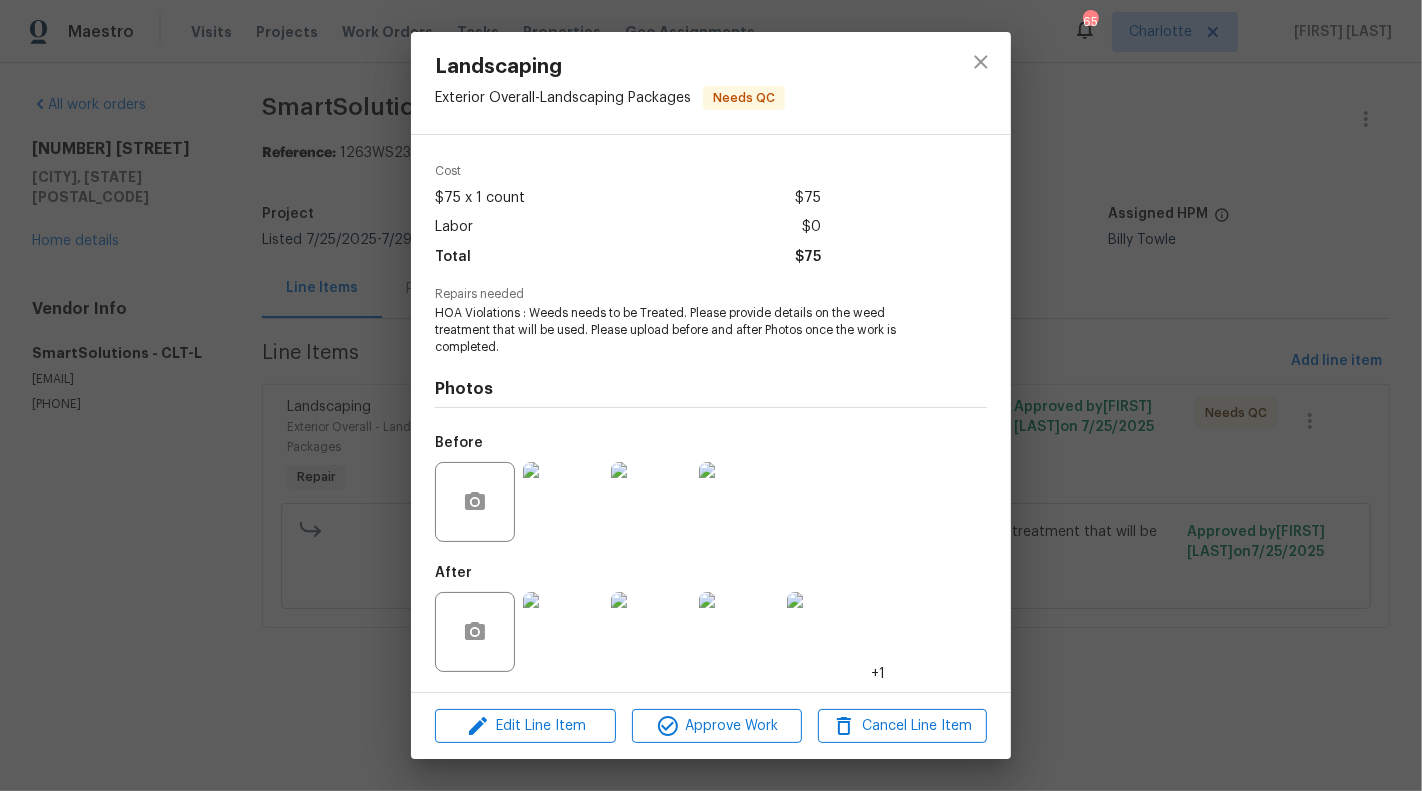 click at bounding box center (563, 632) 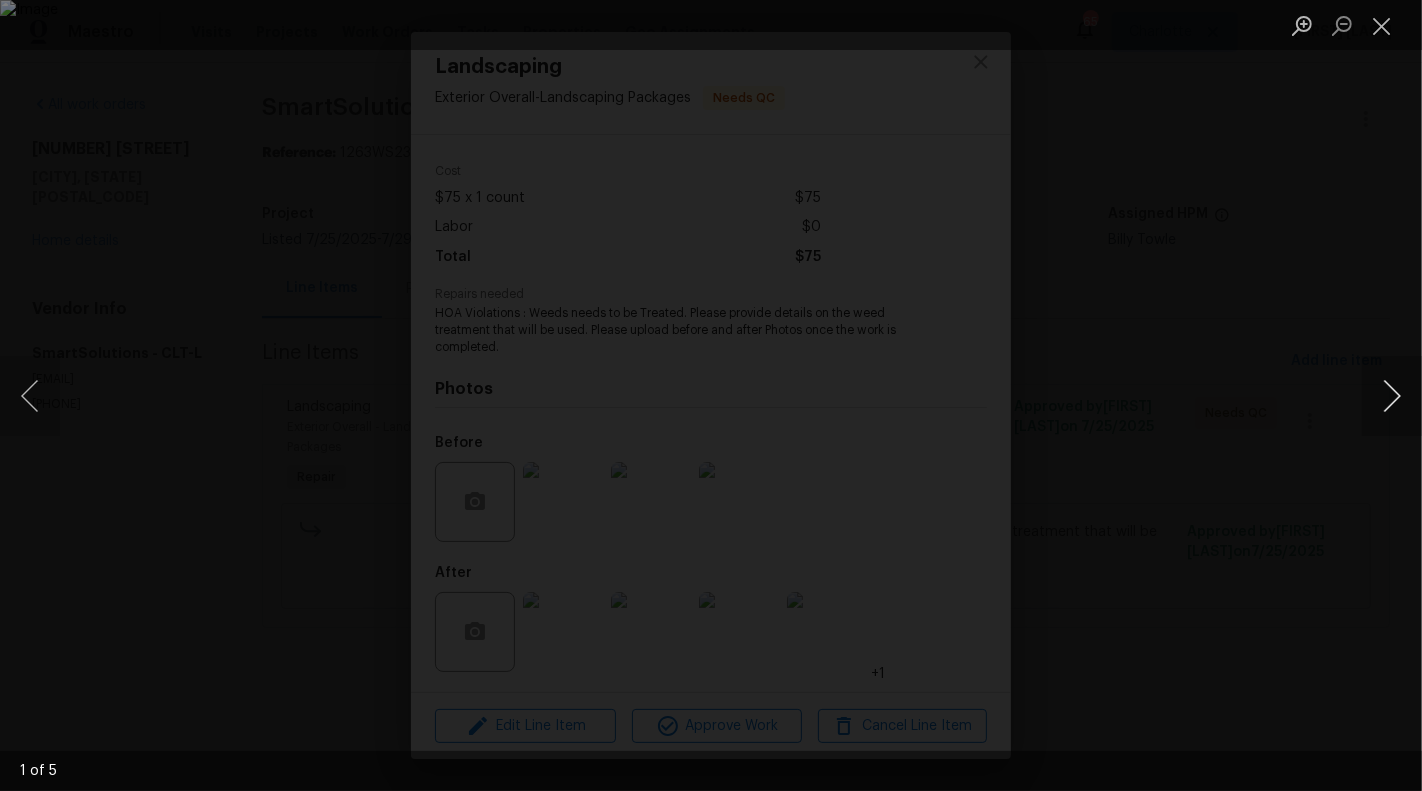 click at bounding box center (1392, 396) 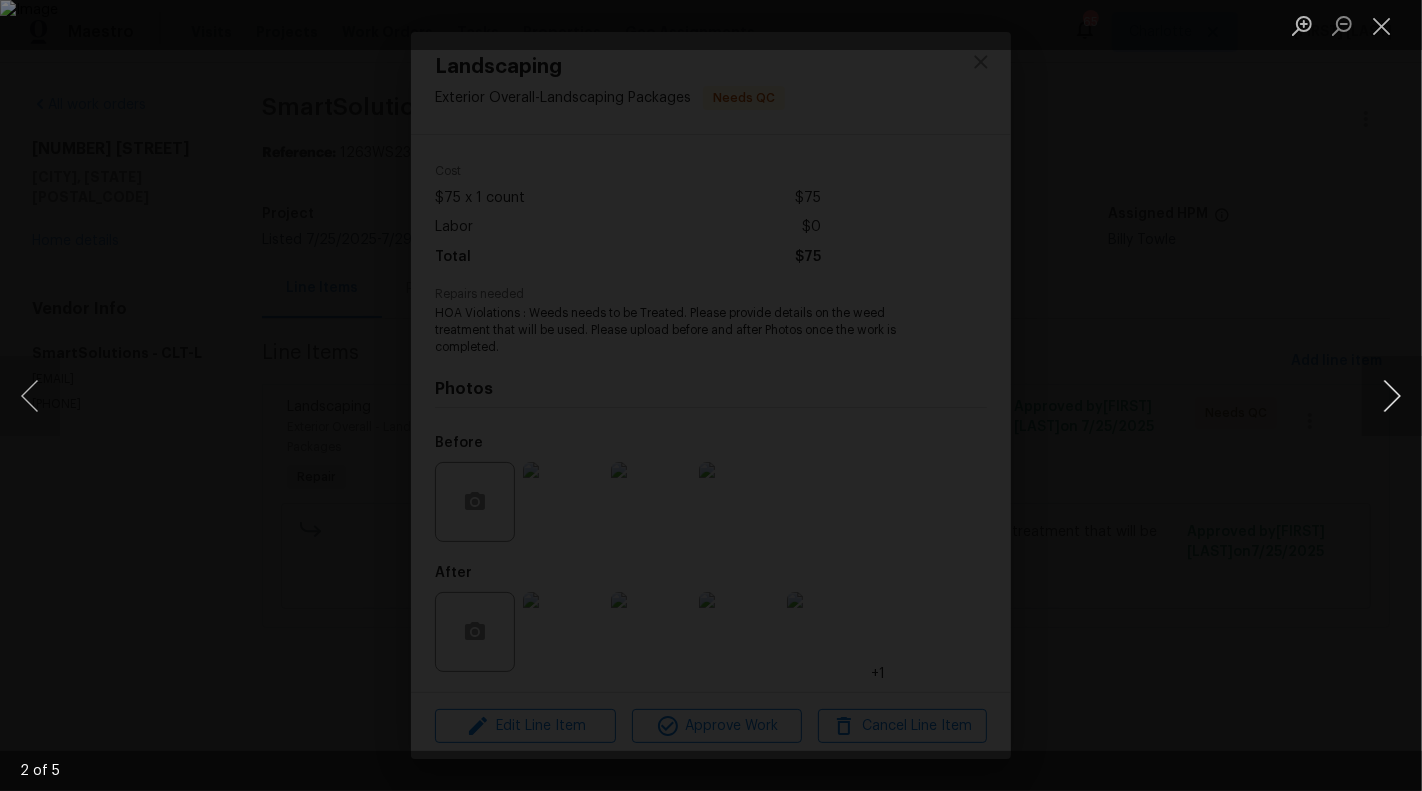 click at bounding box center (1392, 396) 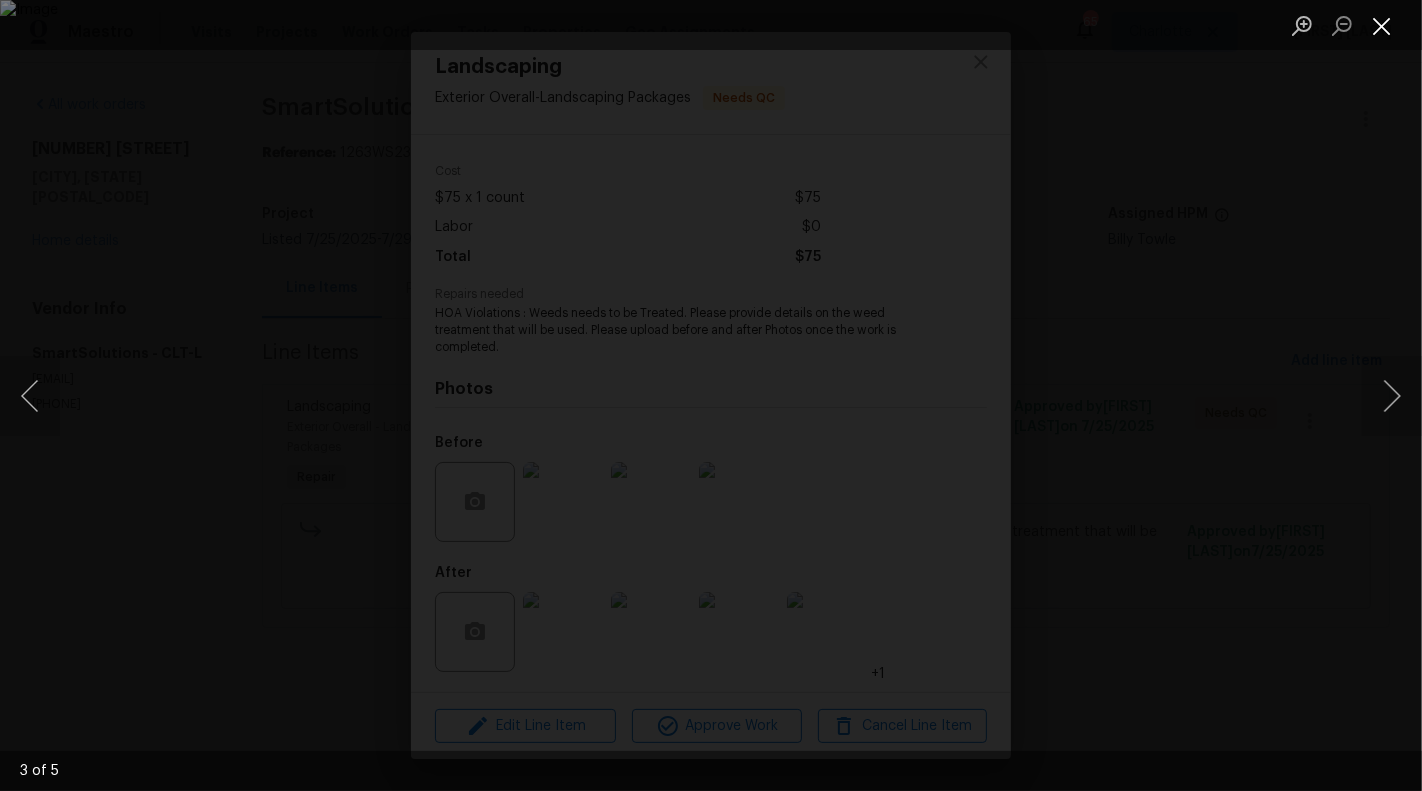 click at bounding box center (1382, 25) 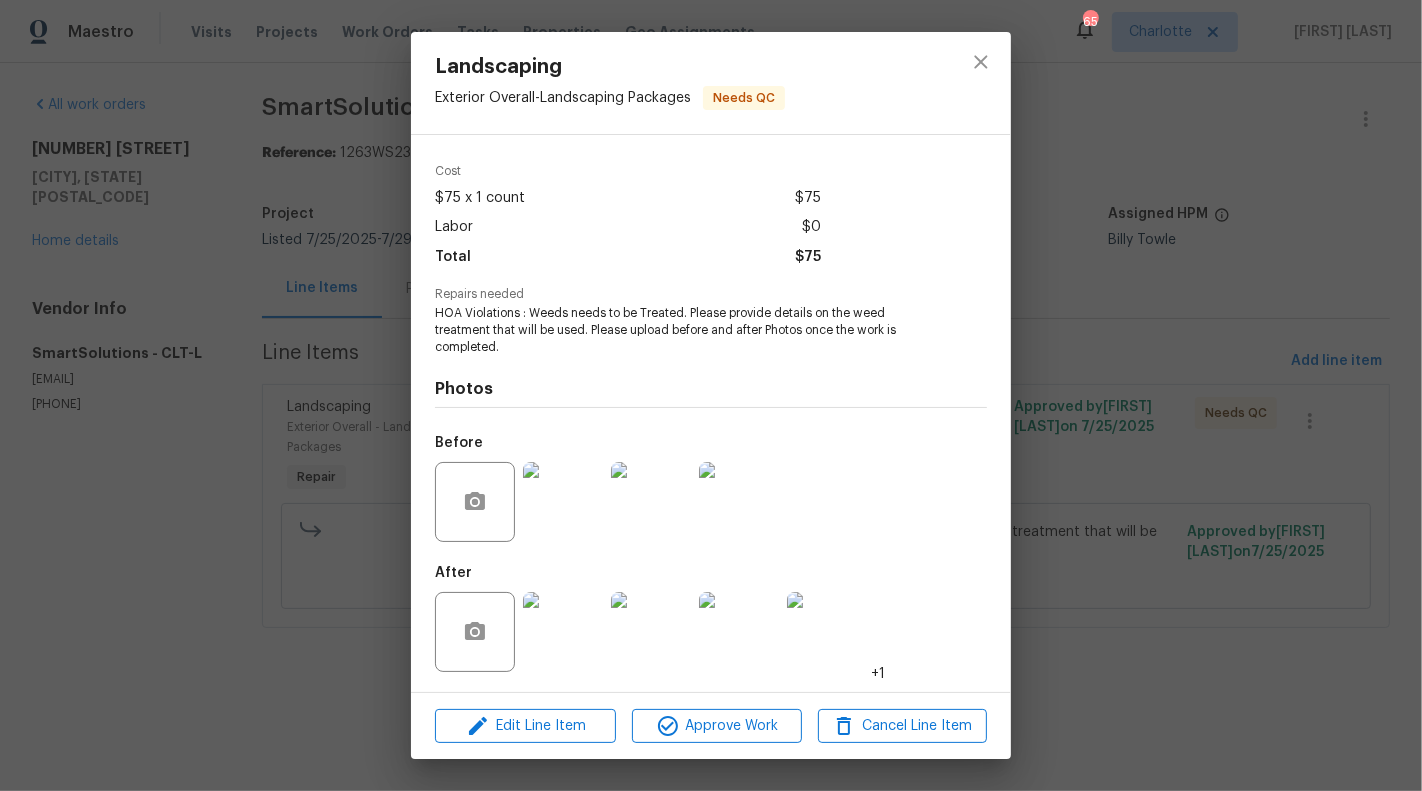 click on "Landscaping Exterior Overall  -  Landscaping Packages Needs QC Vendor SmartSolutions Account Category Repairs Cost $75 x 1 count $75 Labor $0 Total $75 Repairs needed HOA Violations : Weeds needs to be Treated. Please provide details on the weed treatment that will be used. Please upload before and after Photos once the work is completed. Photos Before After  +1  Edit Line Item  Approve Work  Cancel Line Item" at bounding box center [711, 395] 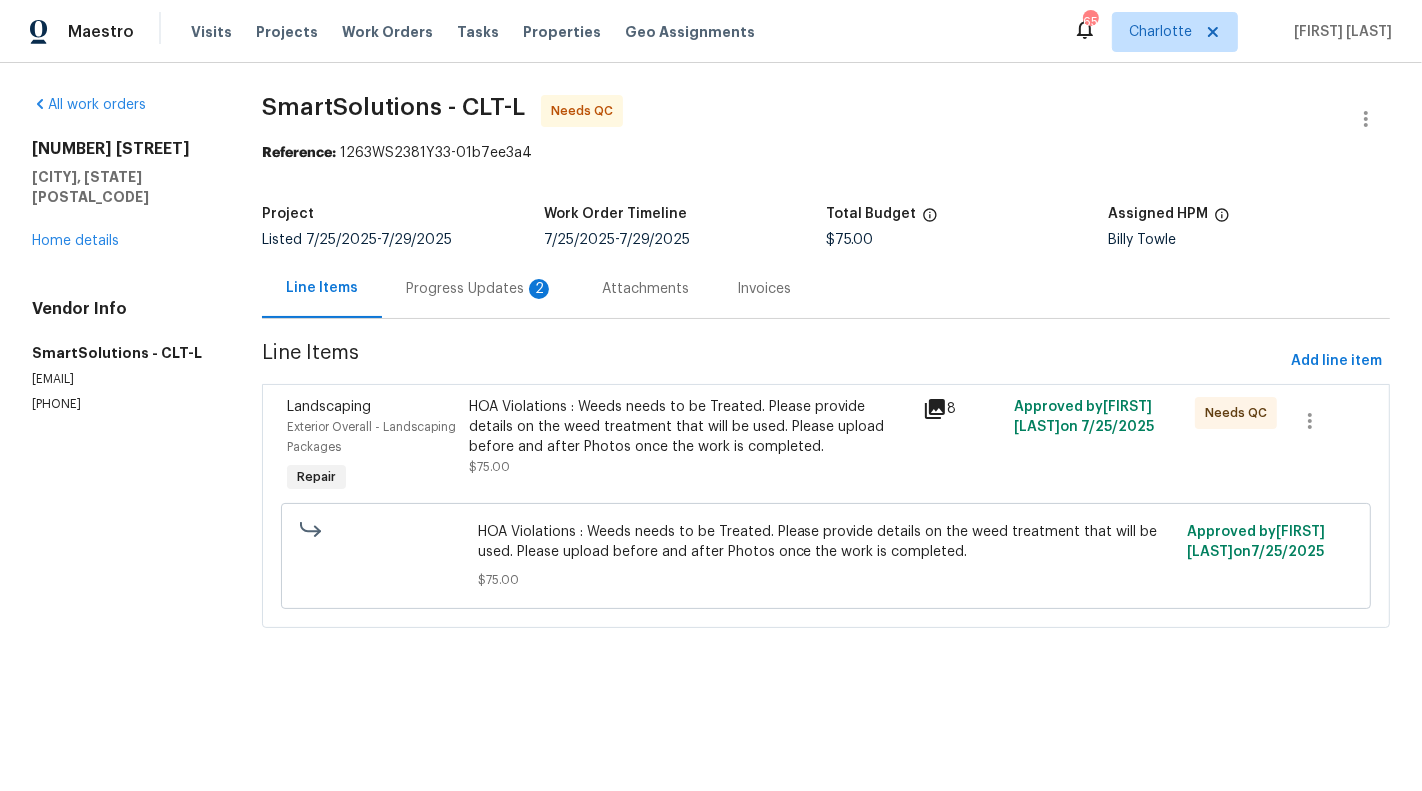 click on "Progress Updates 2" at bounding box center (480, 289) 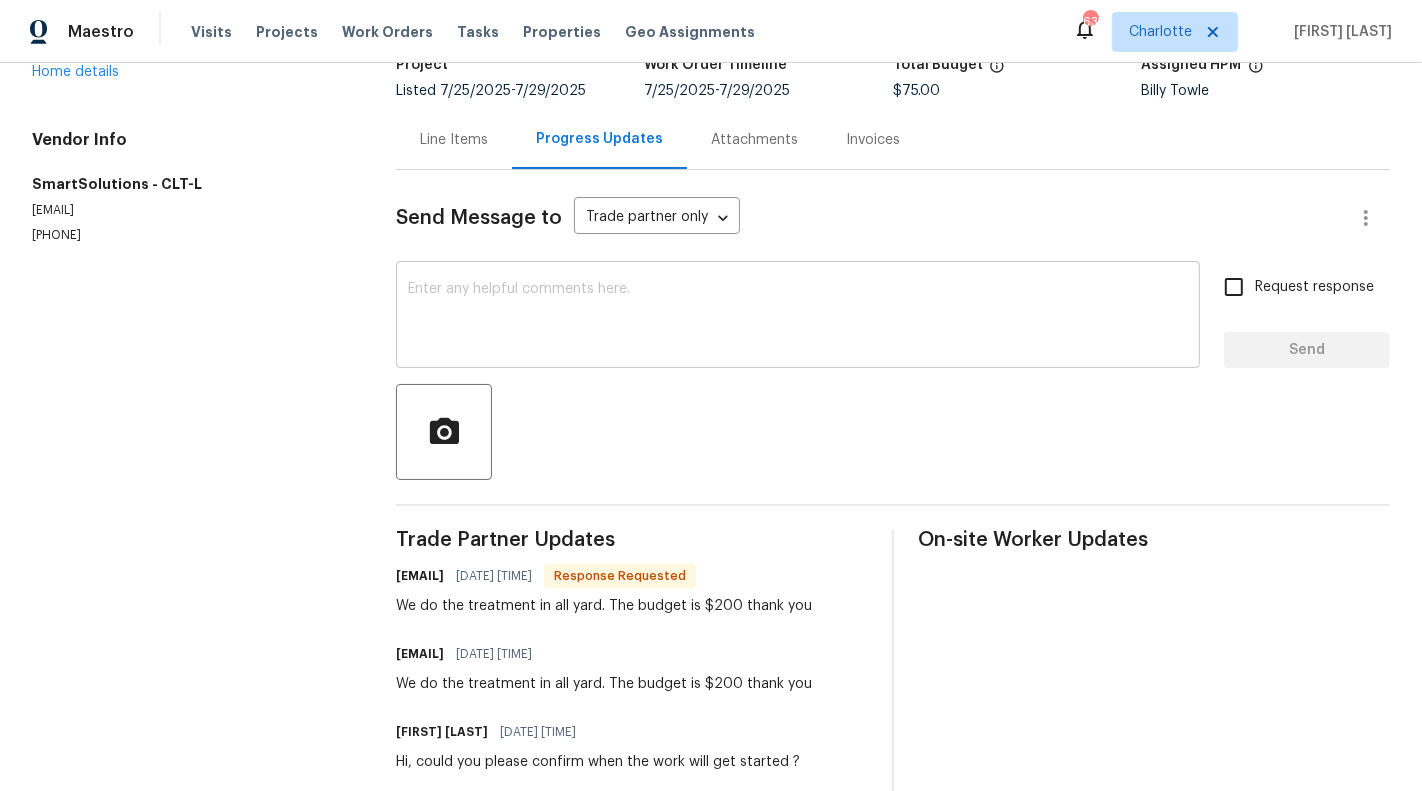 scroll, scrollTop: 132, scrollLeft: 0, axis: vertical 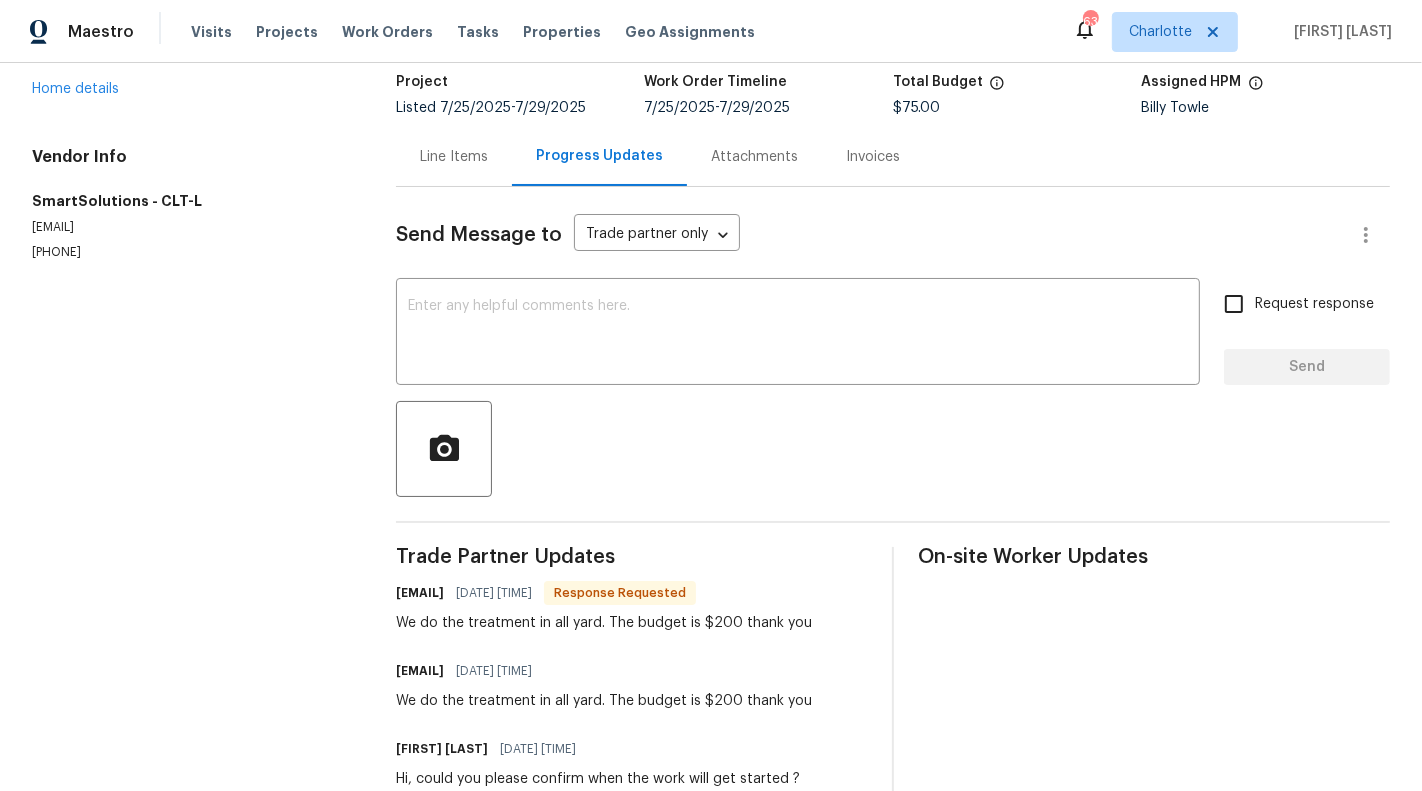 click on "Line Items" at bounding box center (454, 157) 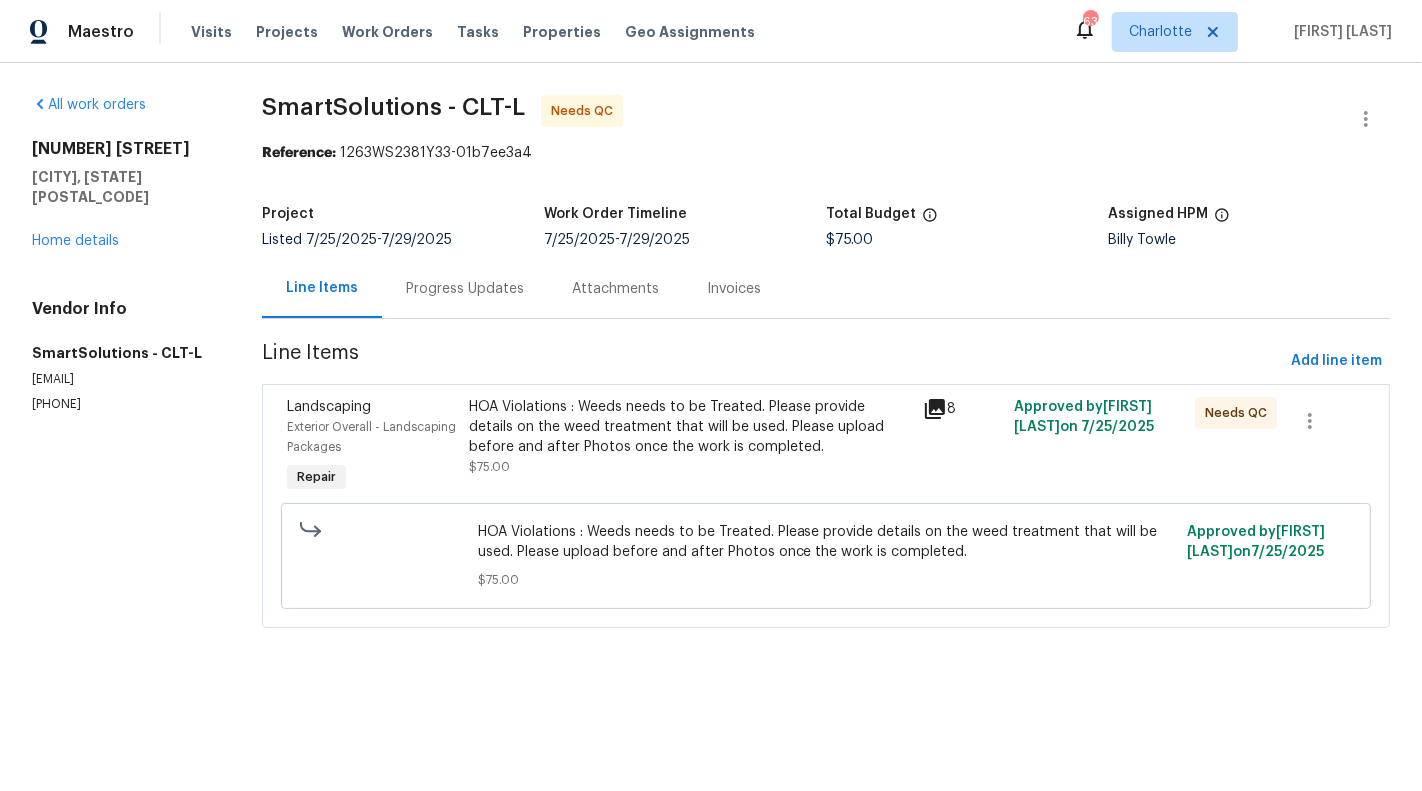 click on "HOA Violations : Weeds needs to be Treated. Please provide details on the weed treatment that will be used. Please upload before and after Photos once the work is completed." at bounding box center [690, 427] 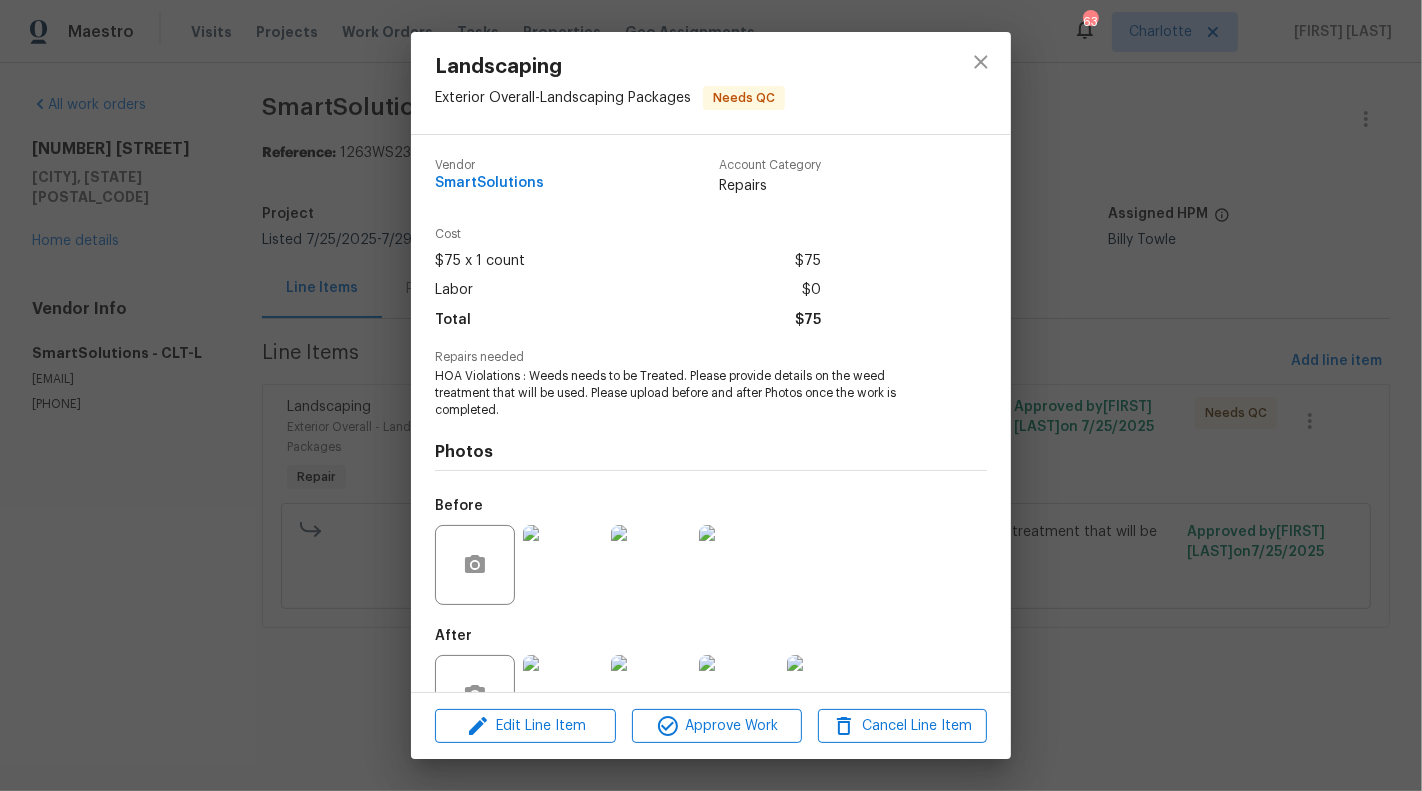 scroll, scrollTop: 63, scrollLeft: 0, axis: vertical 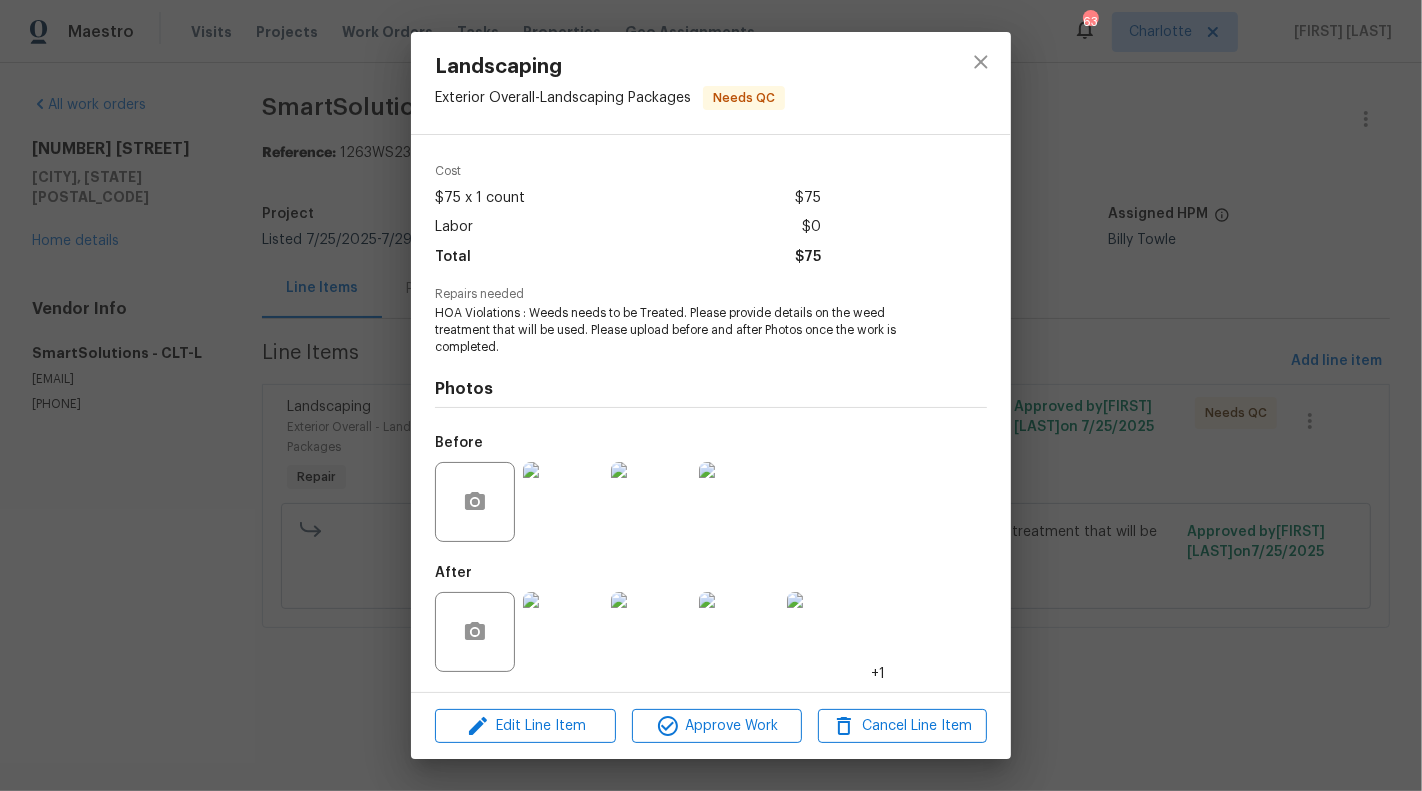 click on "Edit Line Item  Approve Work  Cancel Line Item" at bounding box center (711, 726) 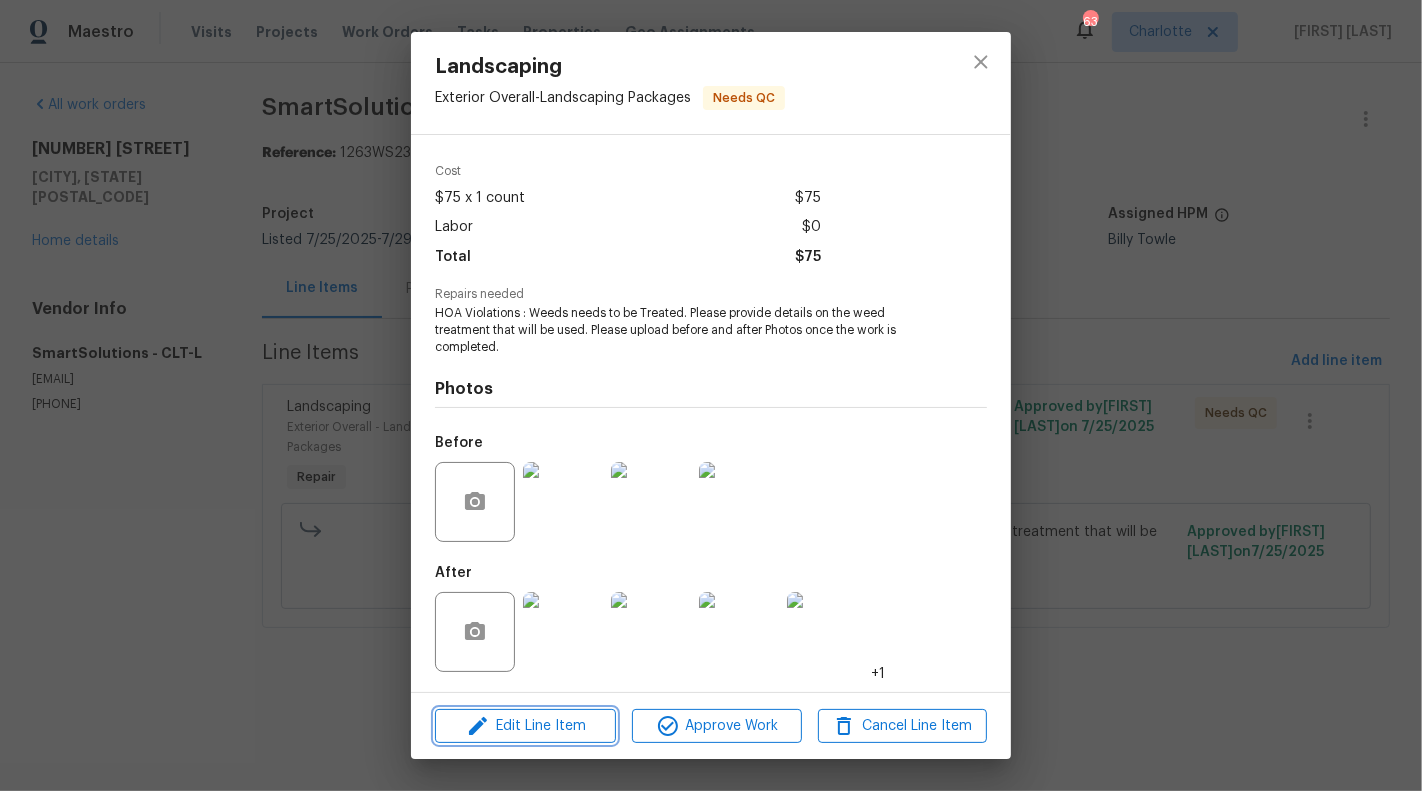 click on "Edit Line Item" at bounding box center (525, 726) 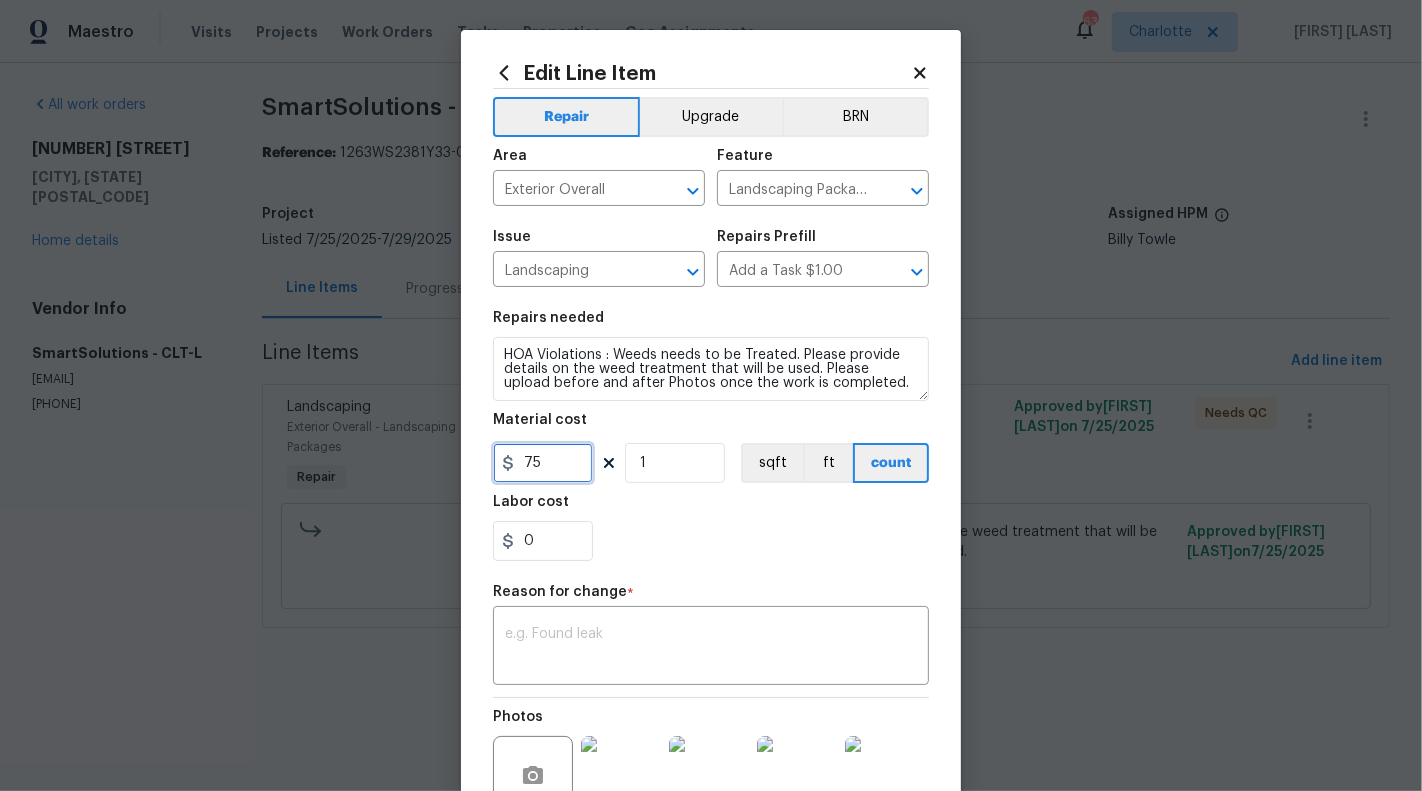 drag, startPoint x: 522, startPoint y: 470, endPoint x: 586, endPoint y: 470, distance: 64 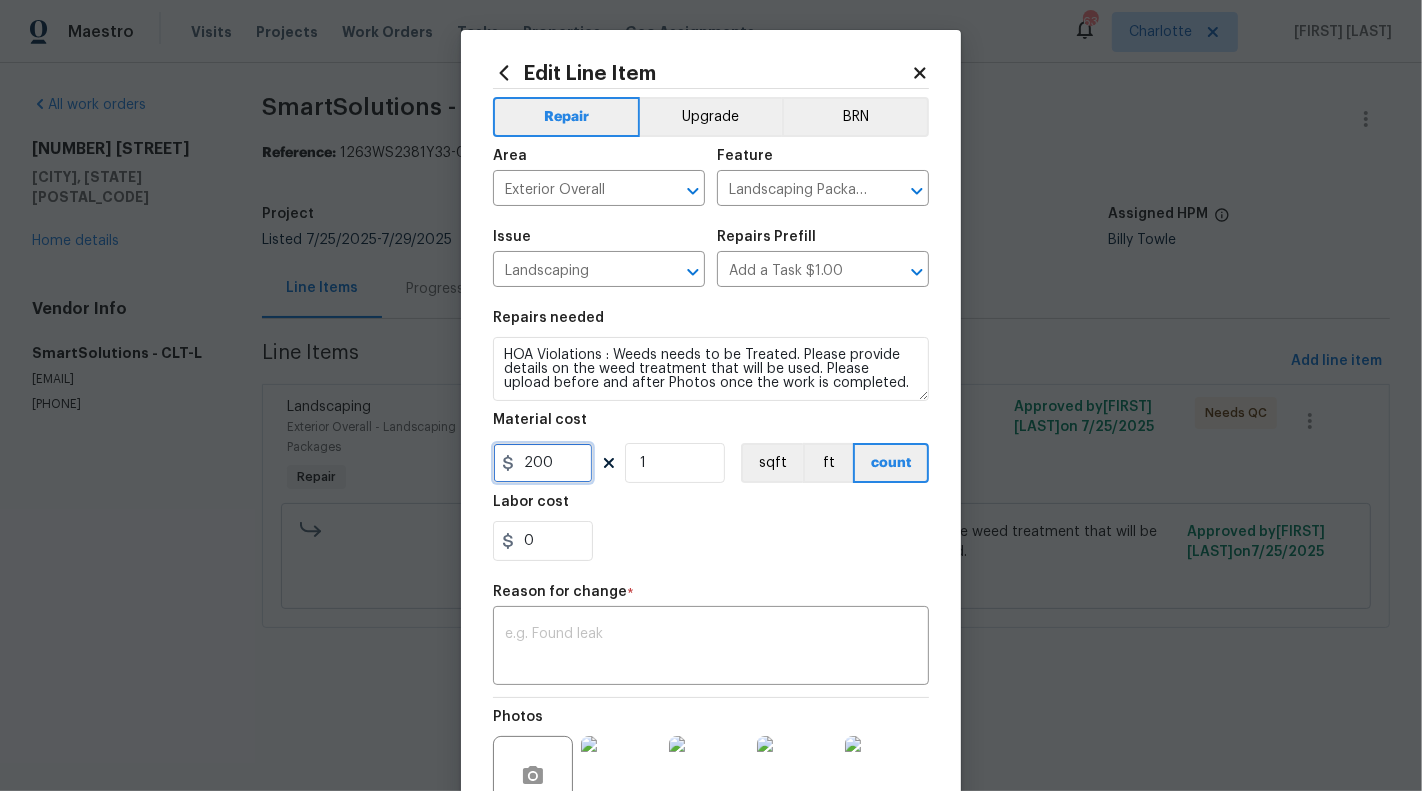 scroll, scrollTop: 116, scrollLeft: 0, axis: vertical 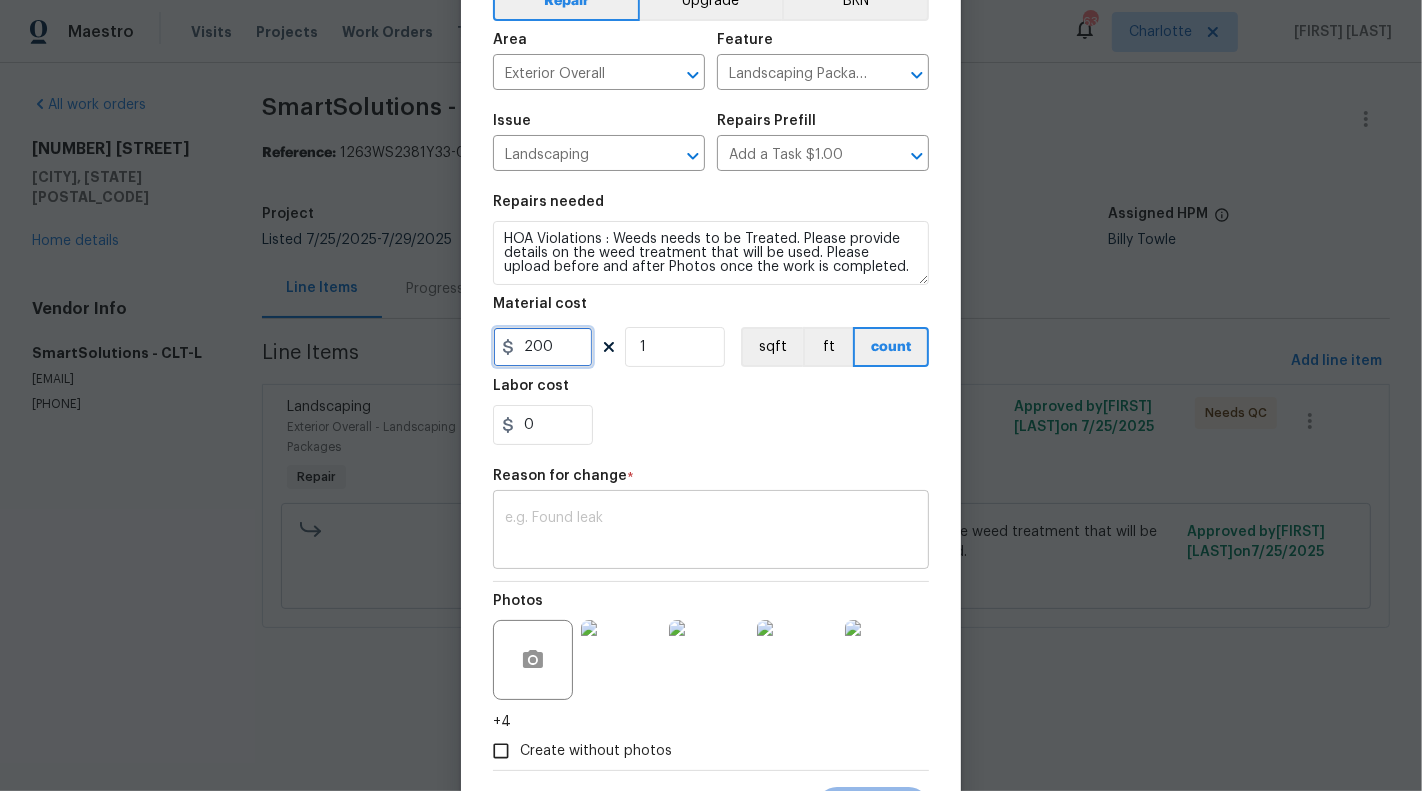 type on "200" 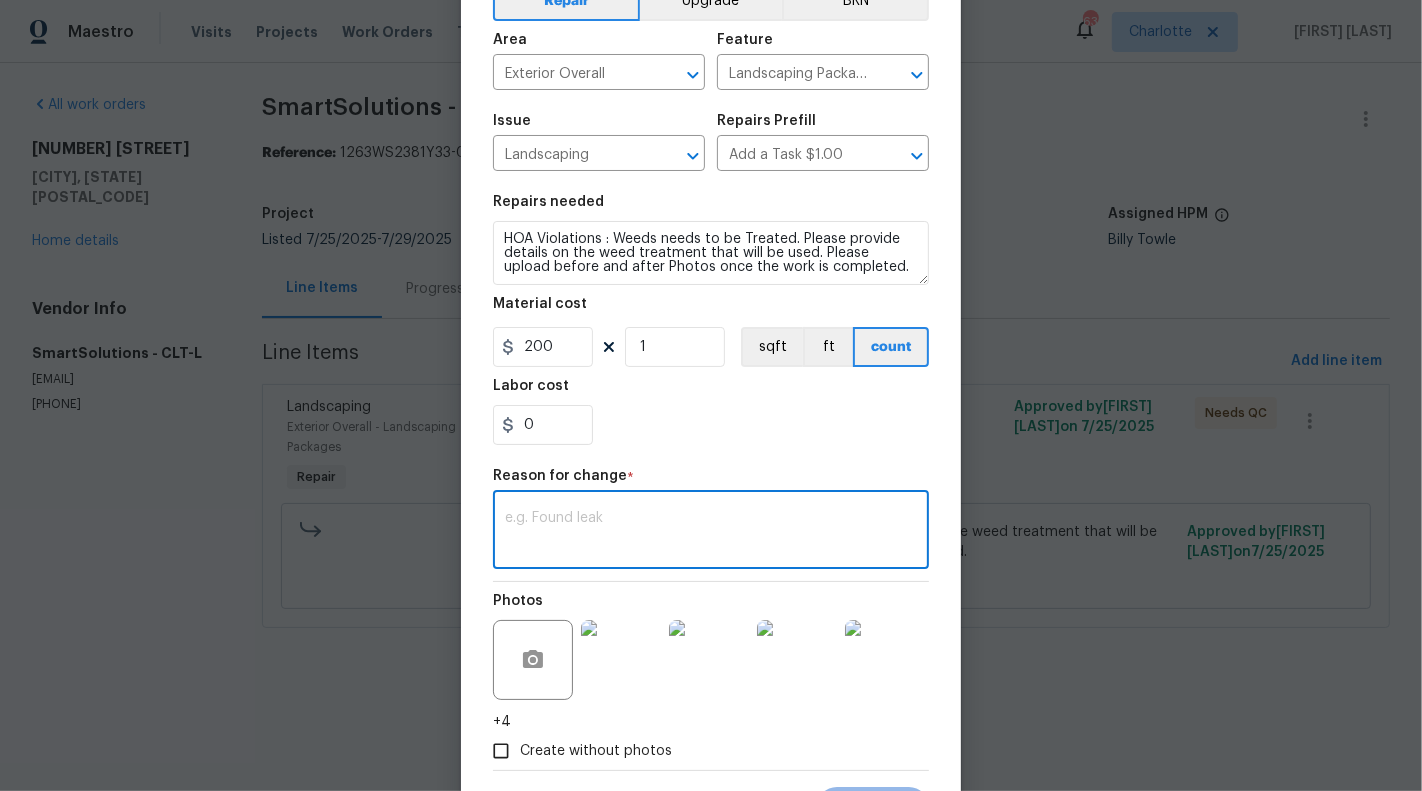 click at bounding box center [711, 532] 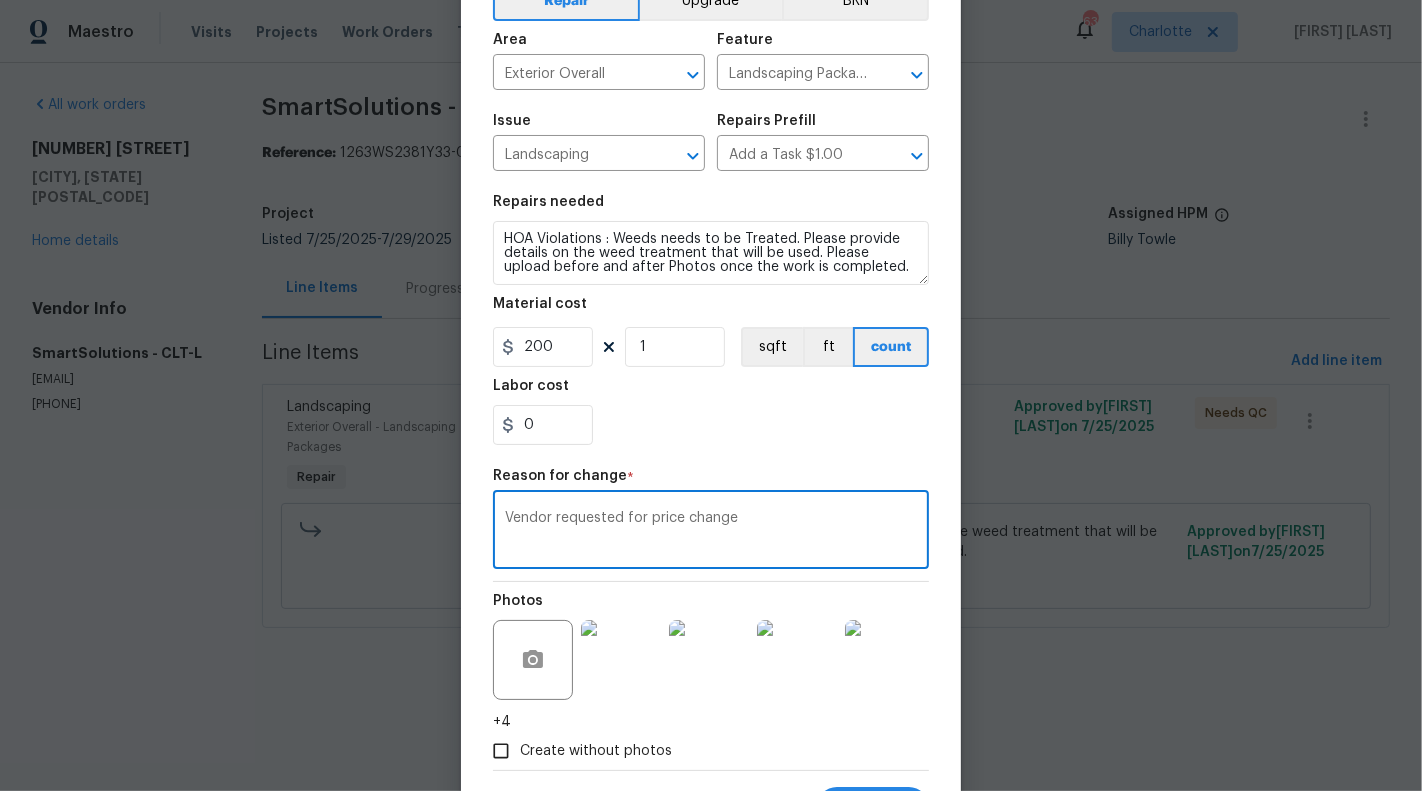 scroll, scrollTop: 213, scrollLeft: 0, axis: vertical 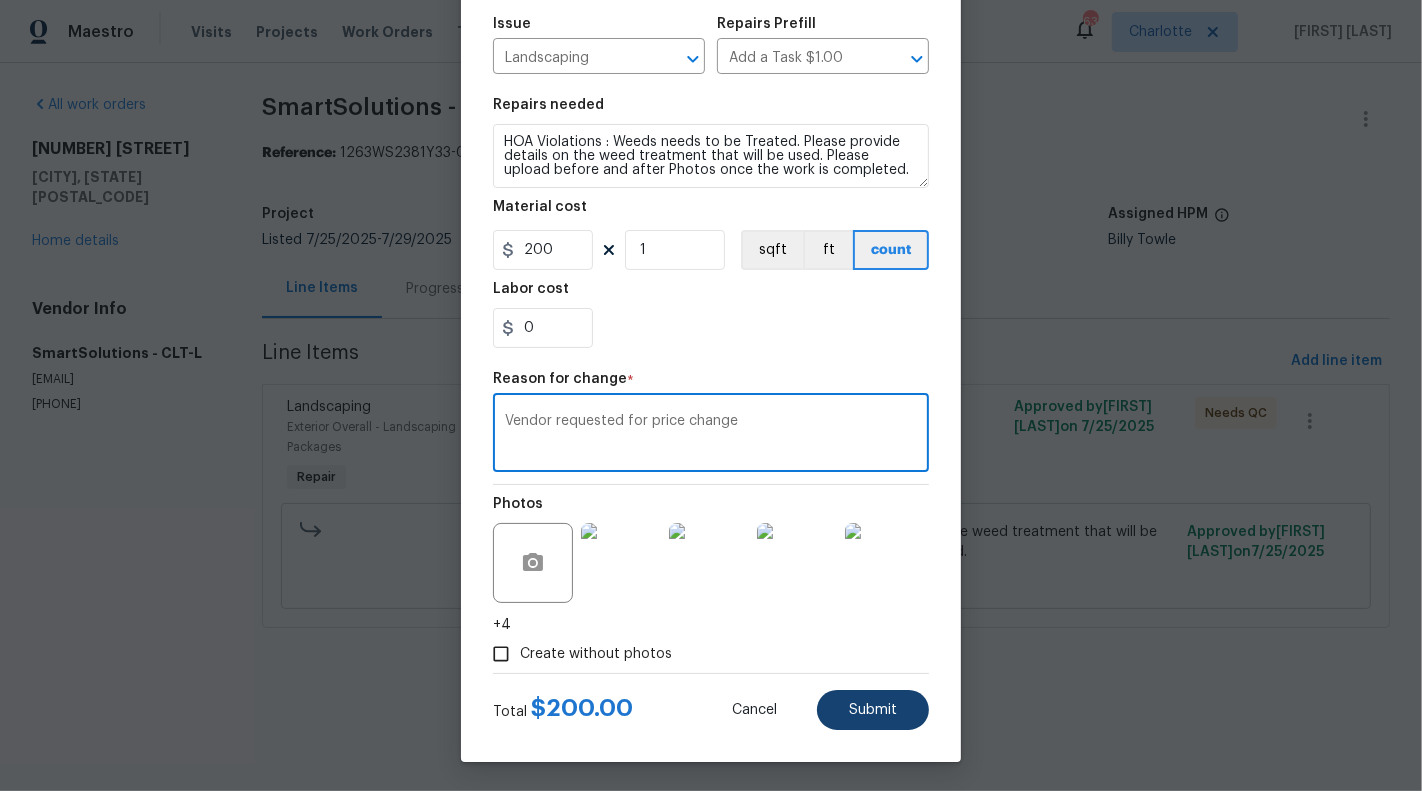 type on "Vendor requested for price change" 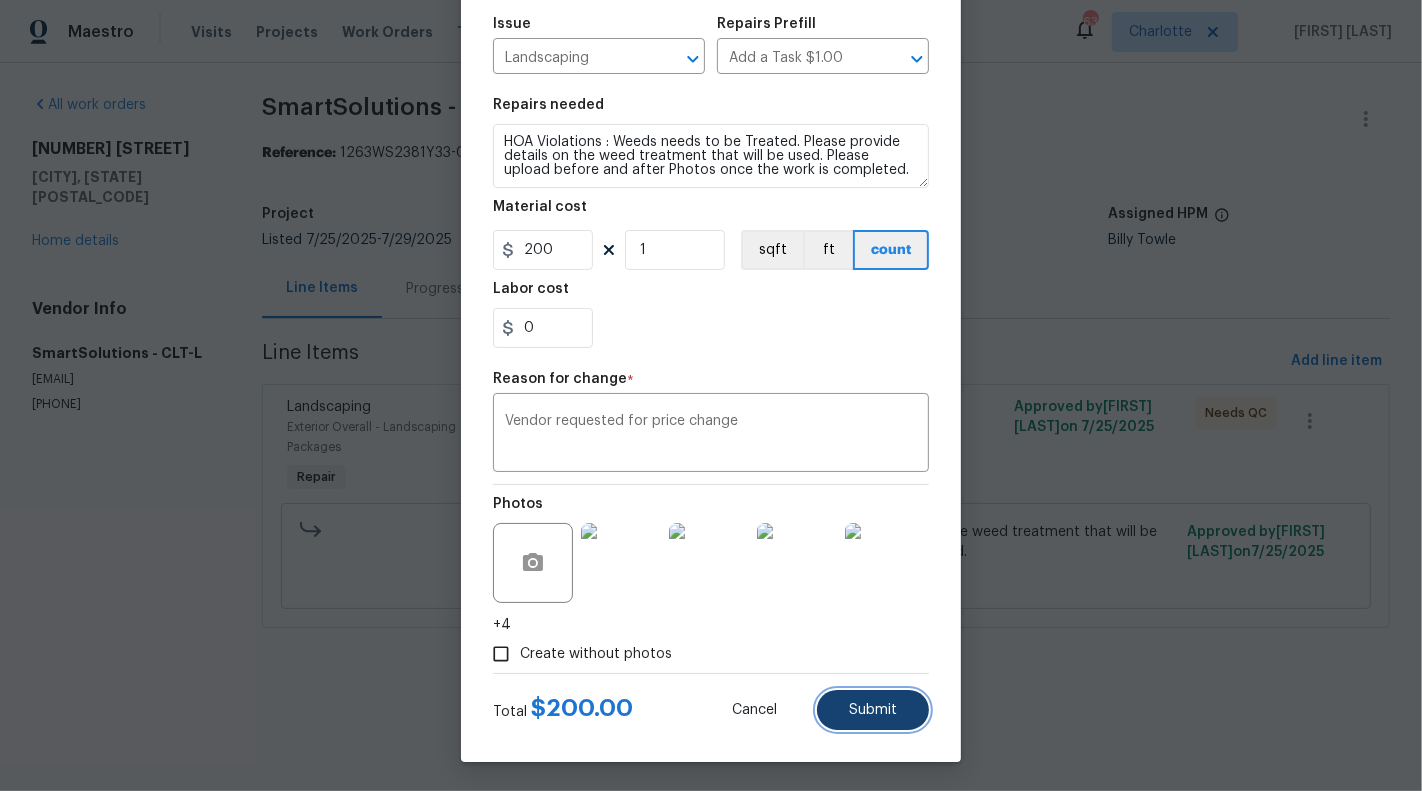 click on "Submit" at bounding box center [873, 710] 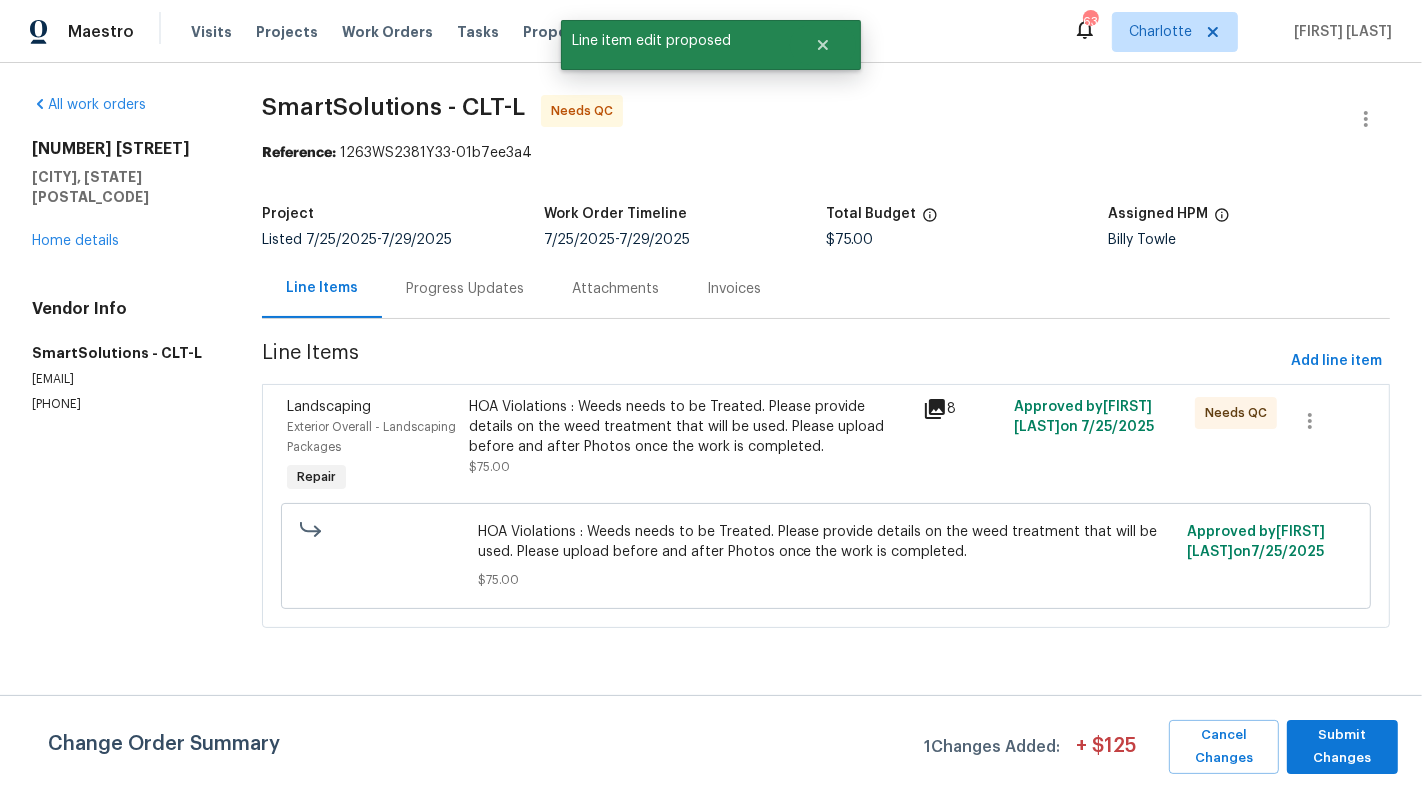 scroll, scrollTop: 0, scrollLeft: 0, axis: both 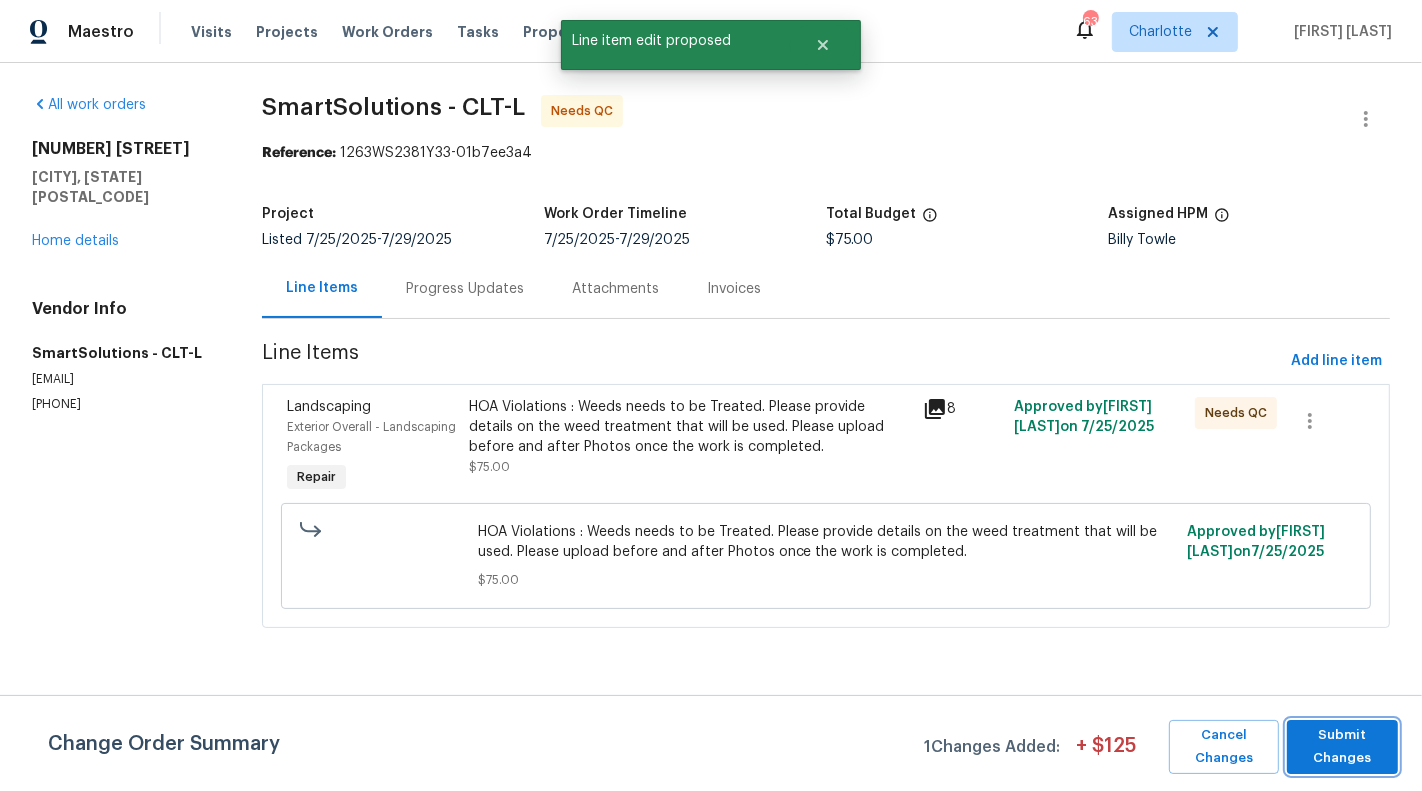 click on "Submit Changes" at bounding box center (1342, 747) 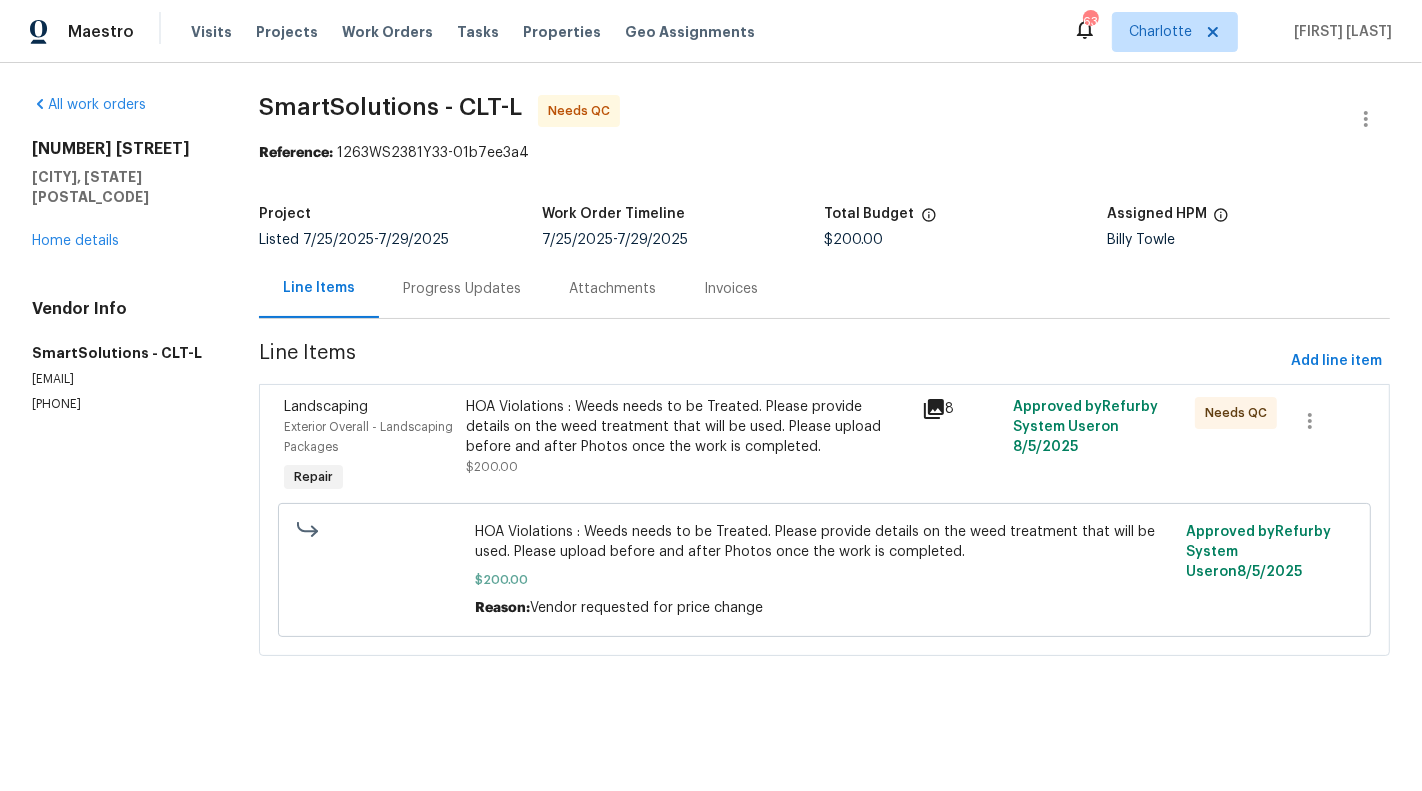click on "HOA Violations : Weeds needs to be Treated. Please provide details on the weed treatment that will be used. Please upload before and after Photos once the work is completed." at bounding box center (687, 427) 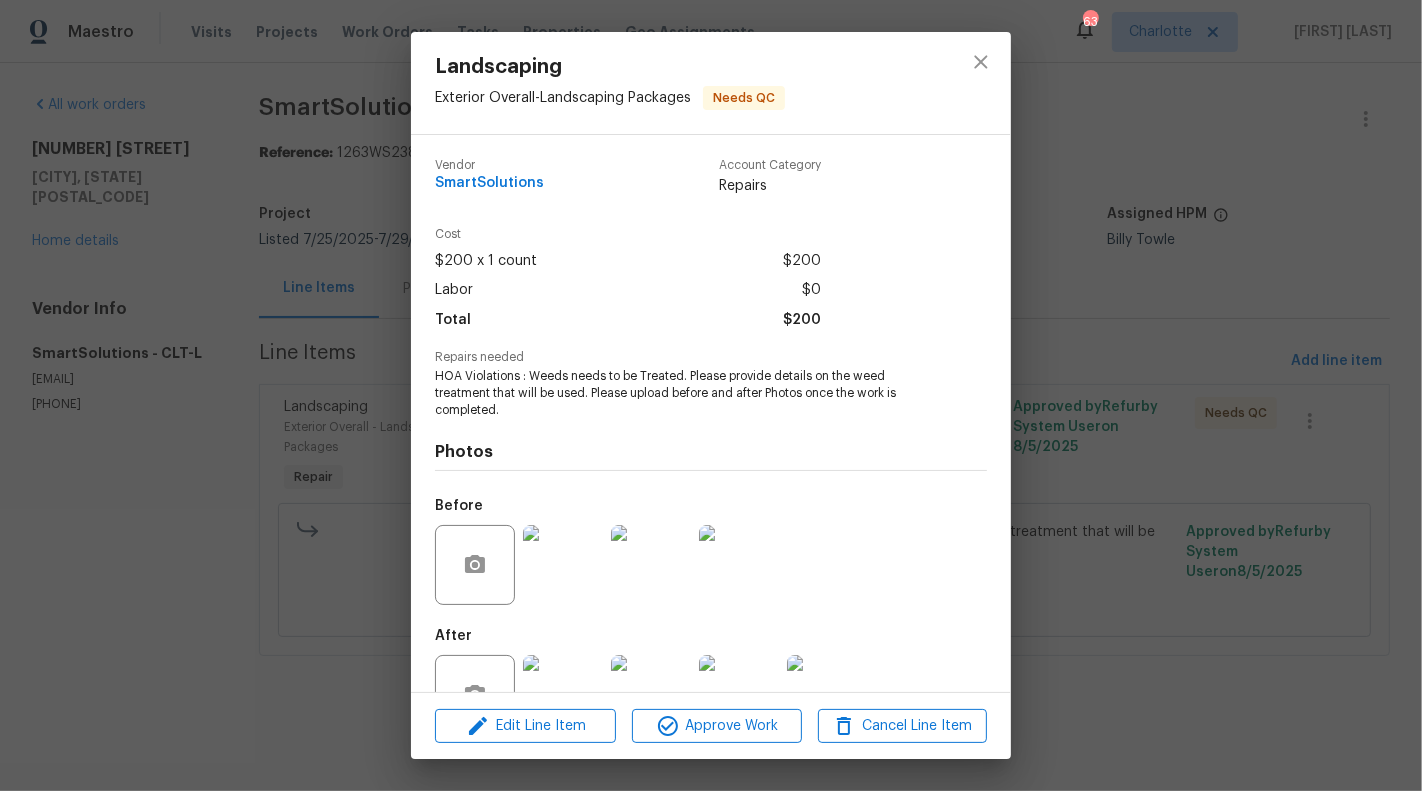 scroll, scrollTop: 63, scrollLeft: 0, axis: vertical 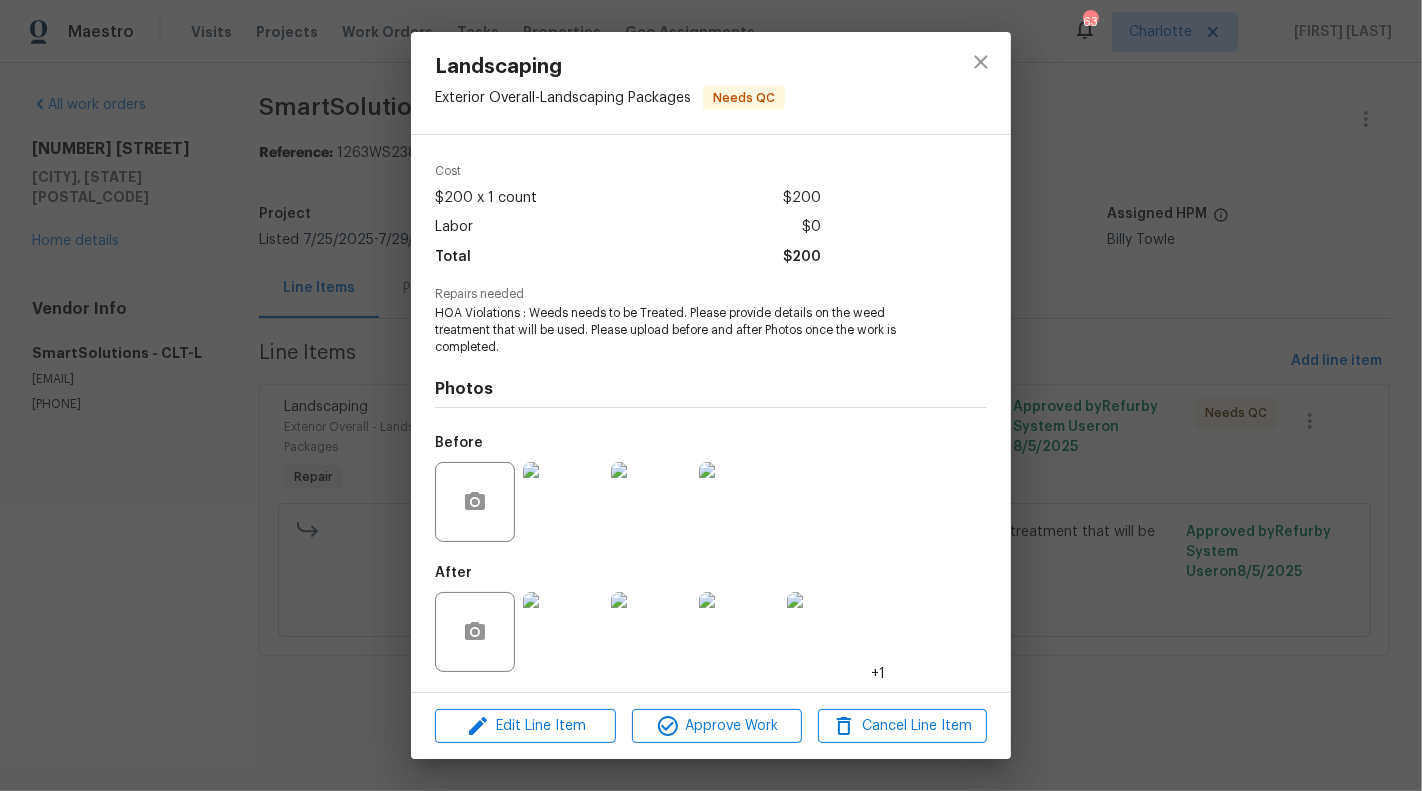 click at bounding box center [563, 632] 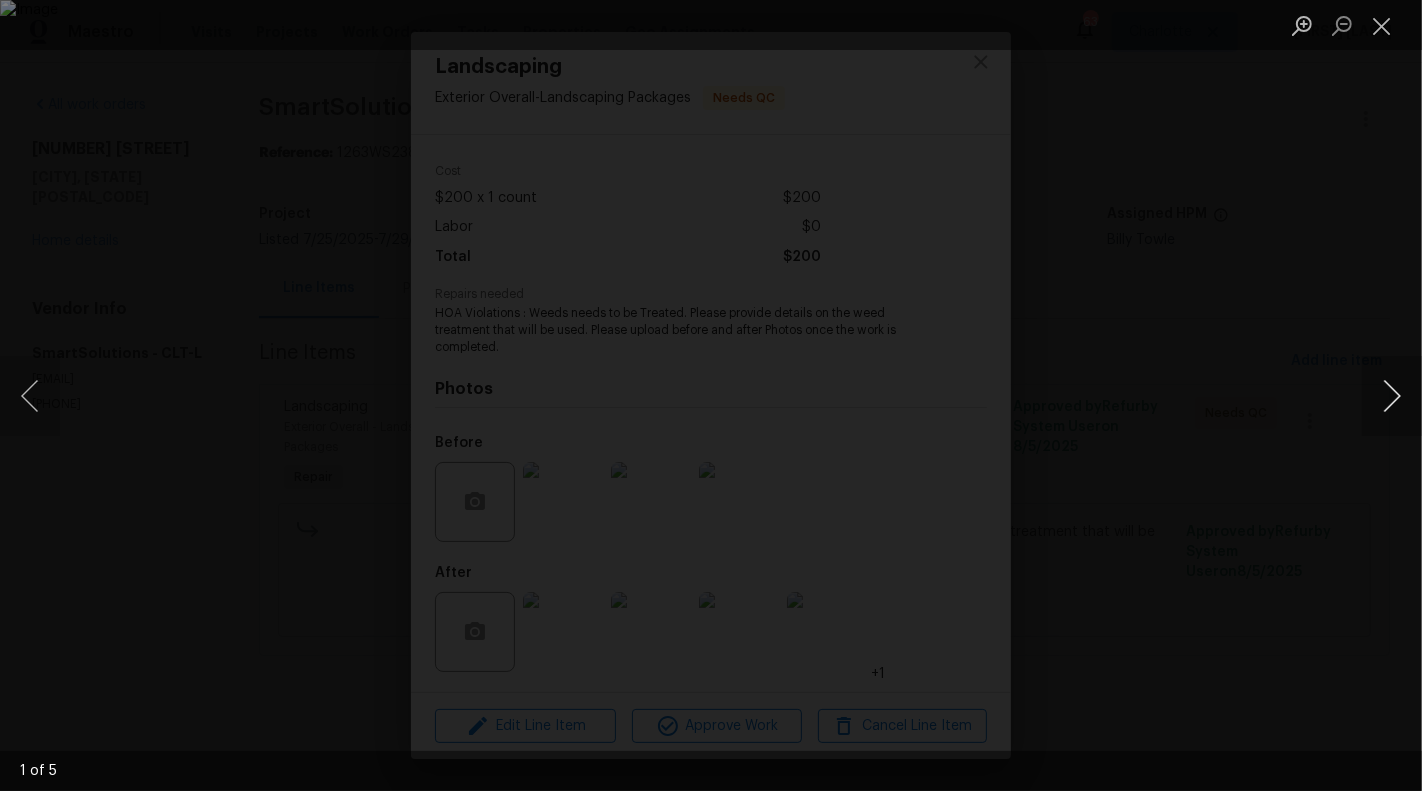 click at bounding box center (1392, 396) 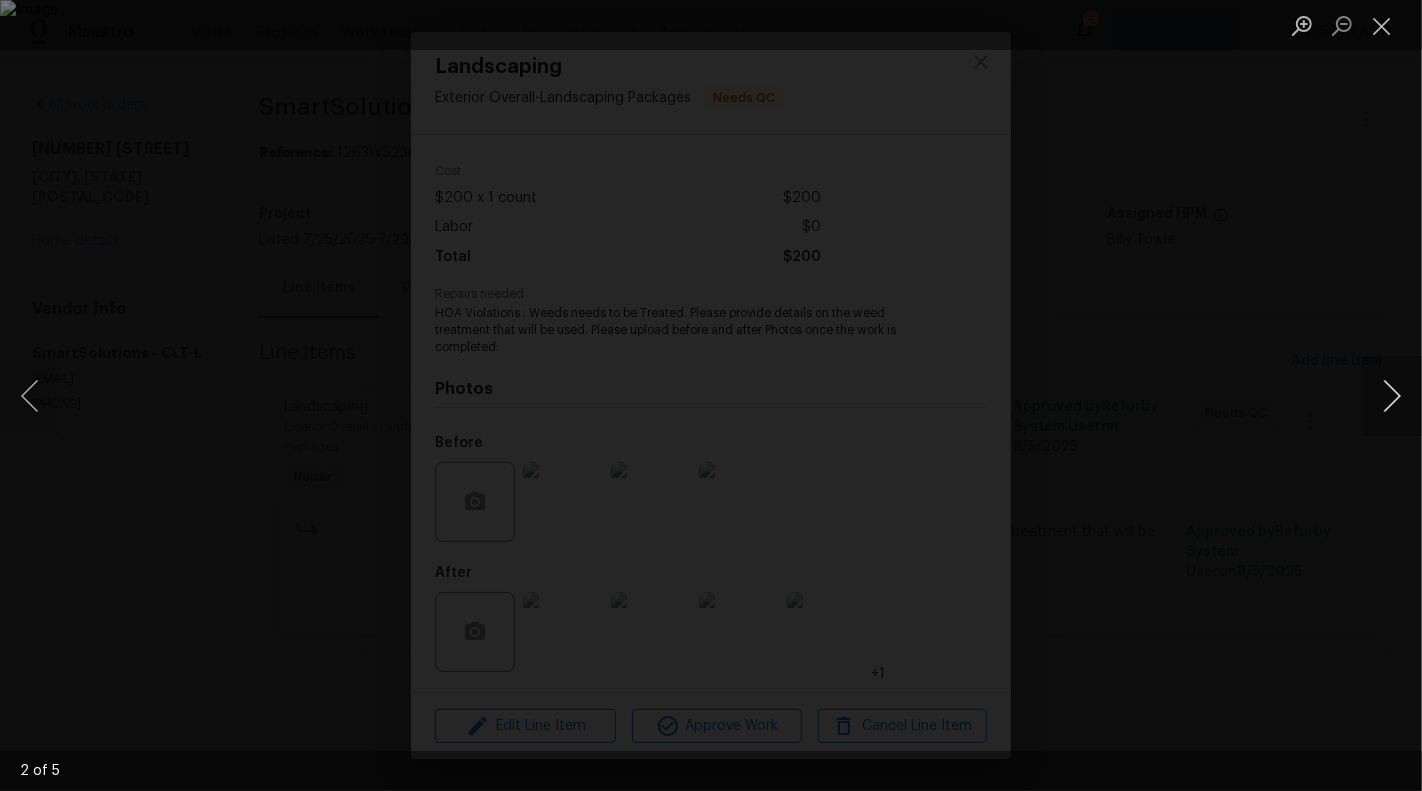 click at bounding box center (1392, 396) 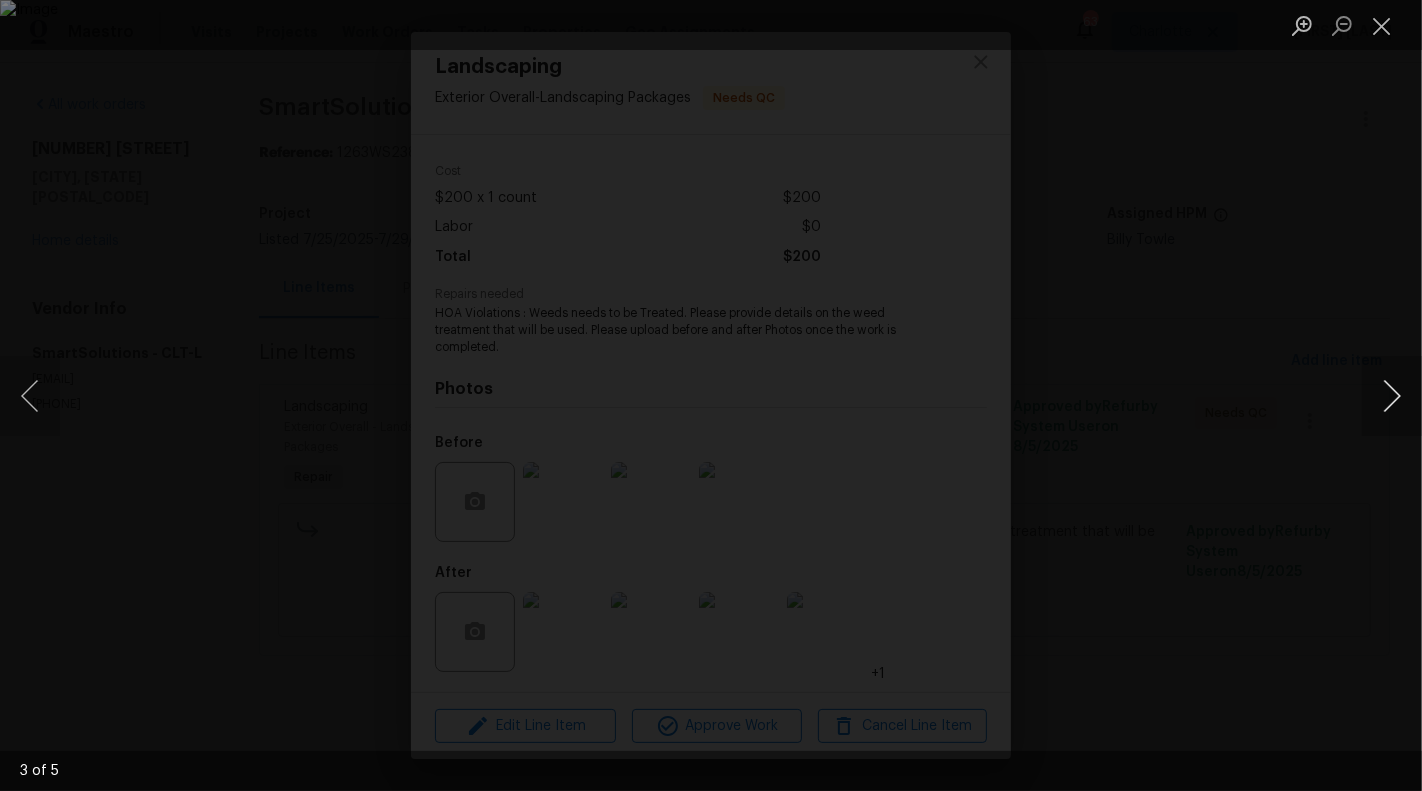 click at bounding box center (1392, 396) 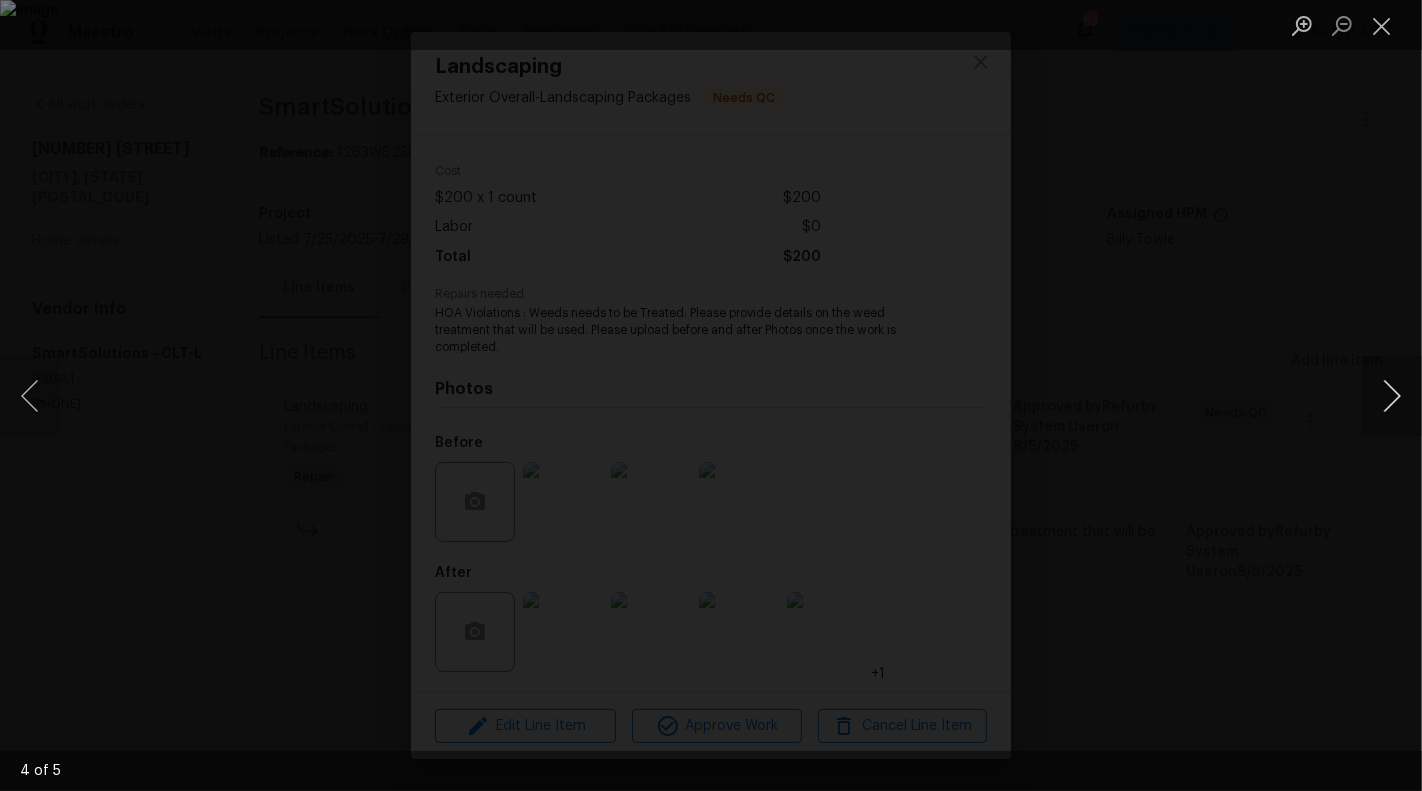 click at bounding box center [1392, 396] 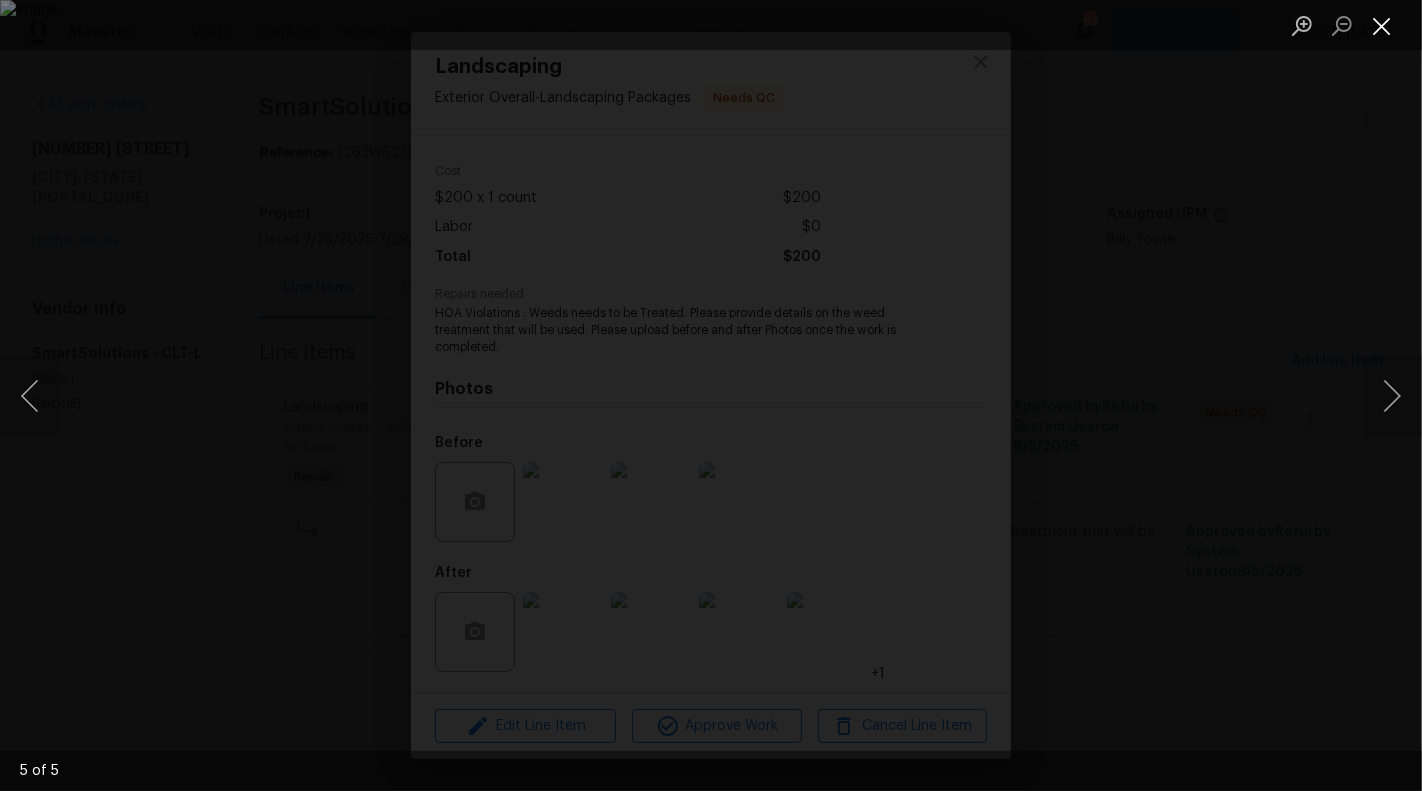 click at bounding box center (1382, 25) 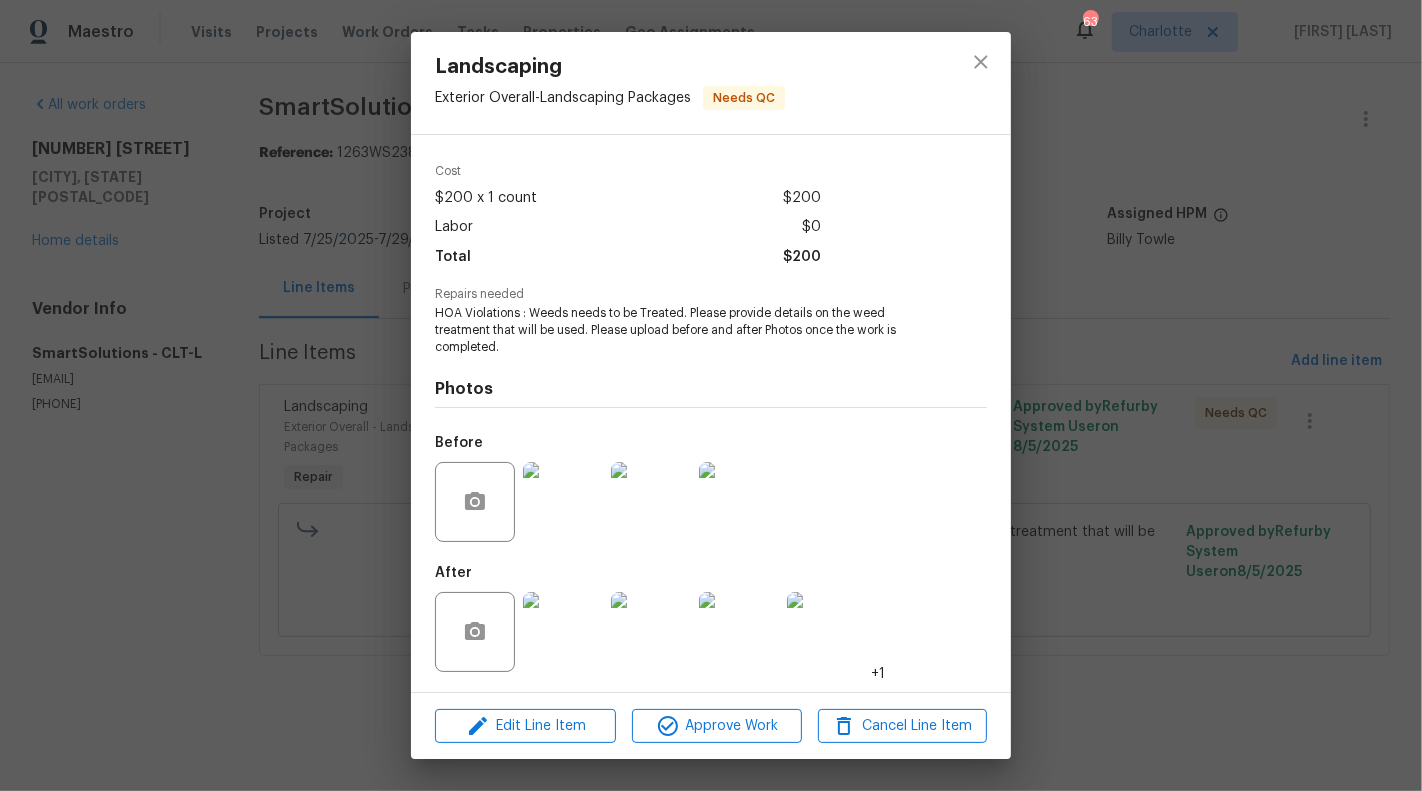 click on "Landscaping Exterior Overall  -  Landscaping Packages Needs QC Vendor SmartSolutions Account Category Repairs Cost $200 x 1 count $200 Labor $0 Total $200 Repairs needed HOA Violations : Weeds needs to be Treated. Please provide details on the weed treatment that will be used. Please upload before and after Photos once the work is completed. Photos Before After  +1  Edit Line Item  Approve Work  Cancel Line Item" at bounding box center [711, 395] 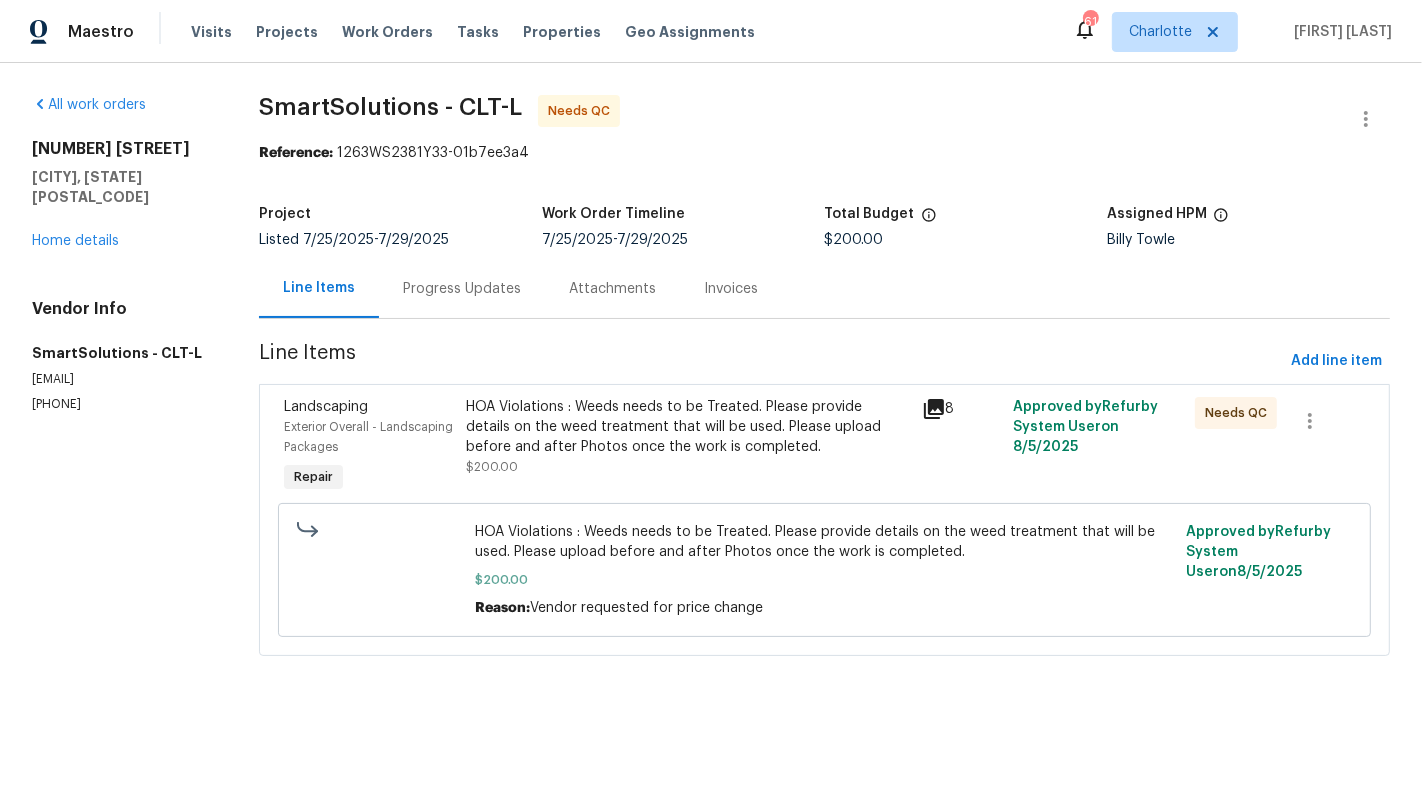click on "HOA Violations : Weeds needs to be Treated. Please provide details on the weed treatment that will be used. Please upload before and after Photos once the work is completed. $200.00" at bounding box center (687, 437) 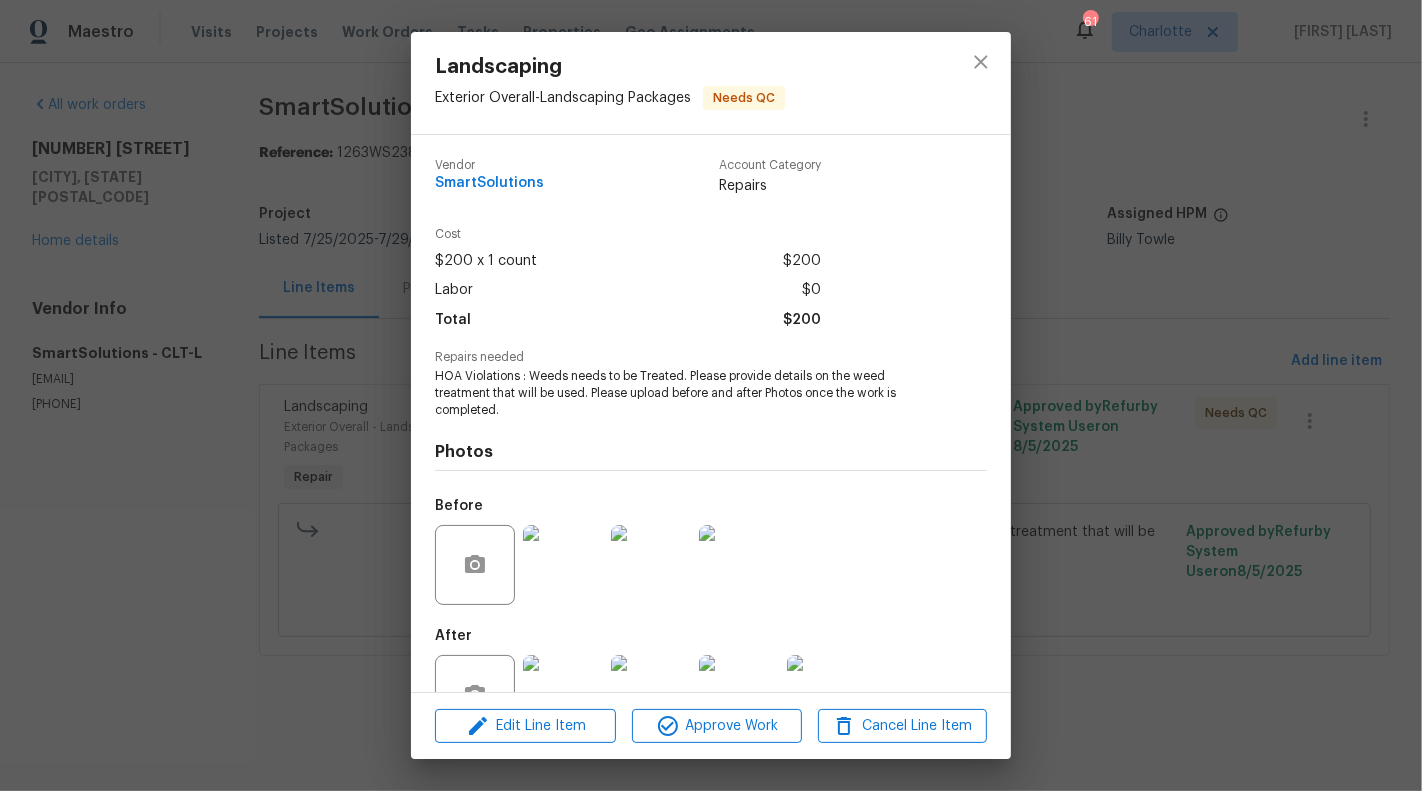 scroll, scrollTop: 63, scrollLeft: 0, axis: vertical 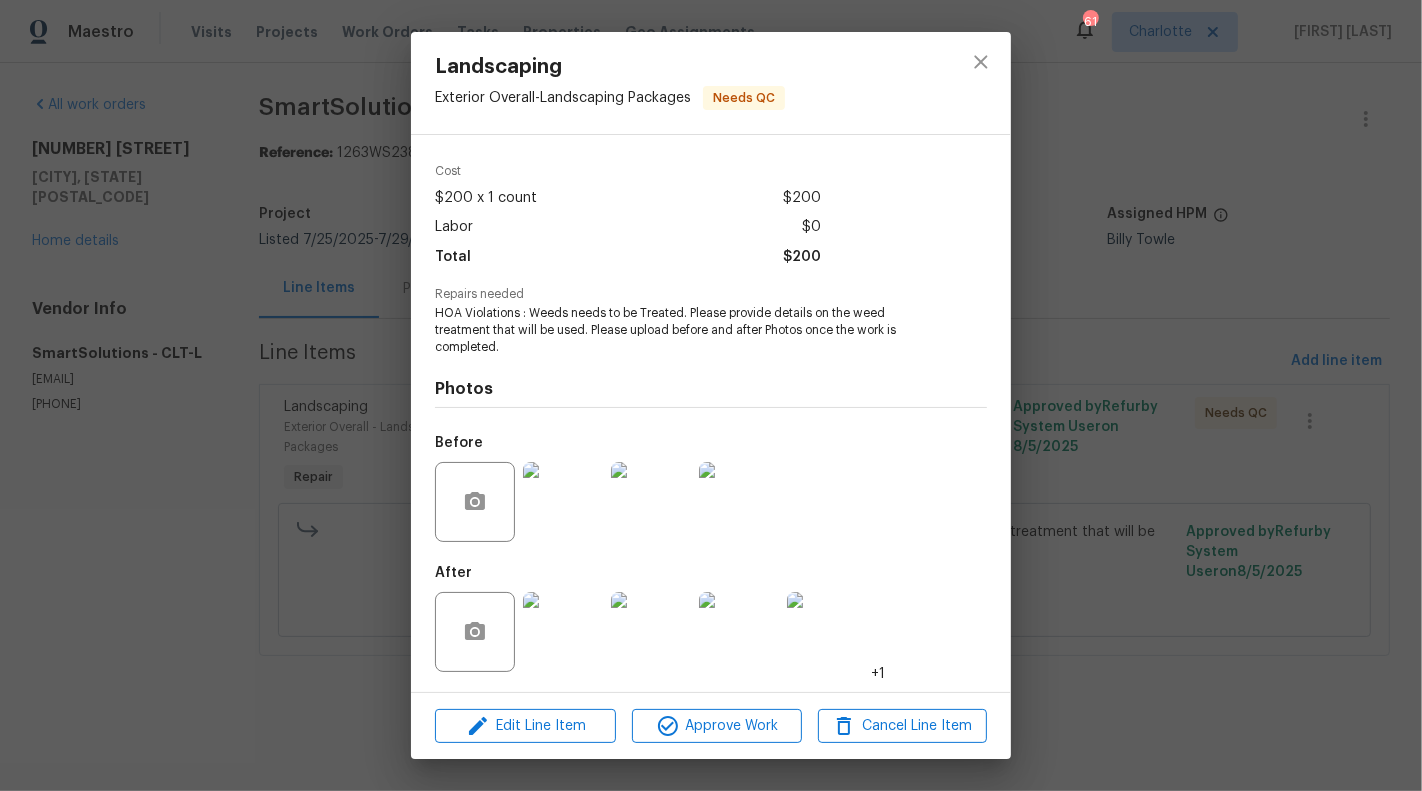 click on "Landscaping Exterior Overall  -  Landscaping Packages Needs QC Vendor SmartSolutions Account Category Repairs Cost $200 x 1 count $200 Labor $0 Total $200 Repairs needed HOA Violations : Weeds needs to be Treated. Please provide details on the weed treatment that will be used. Please upload before and after Photos once the work is completed. Photos Before After  +1  Edit Line Item  Approve Work  Cancel Line Item" at bounding box center (711, 395) 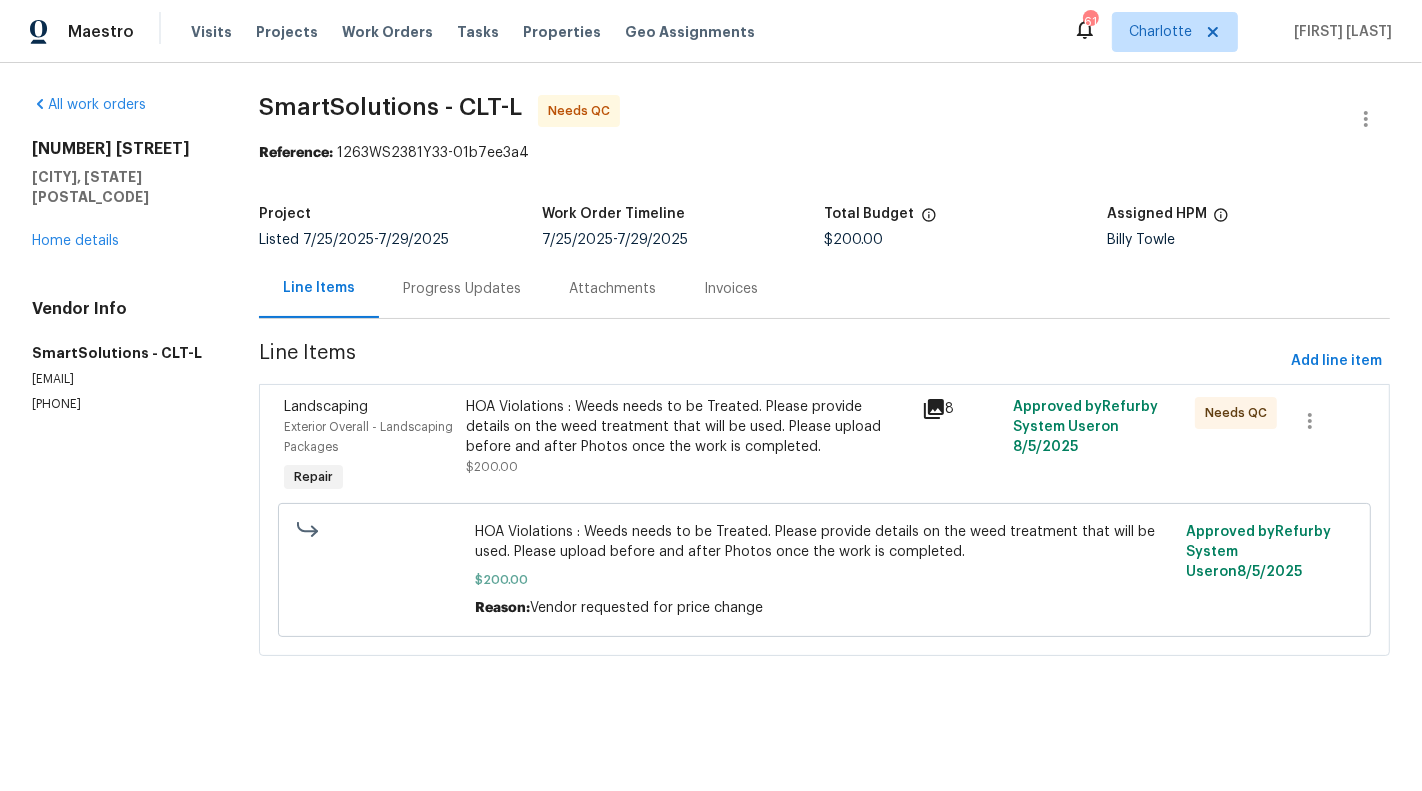 click on "Progress Updates" at bounding box center [462, 288] 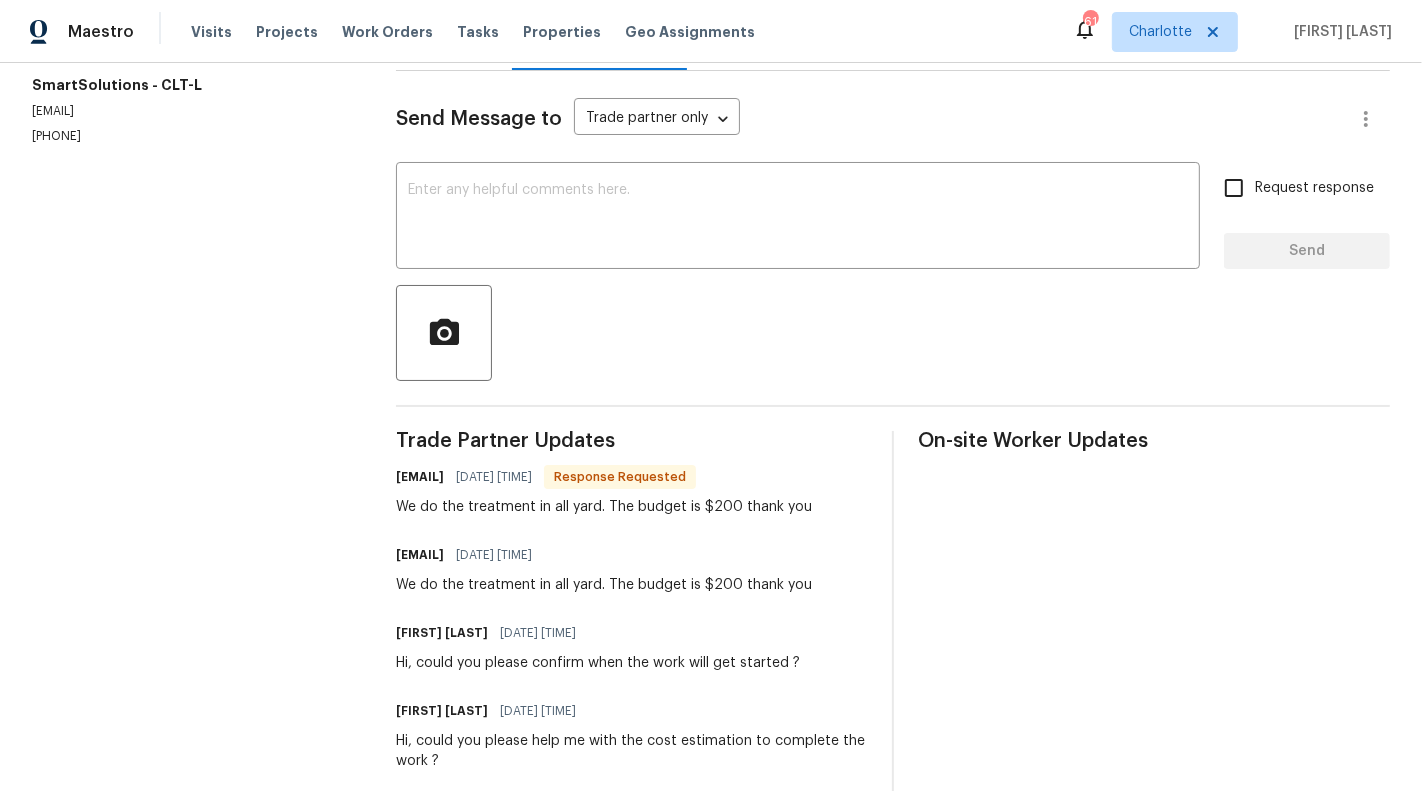 scroll, scrollTop: 239, scrollLeft: 0, axis: vertical 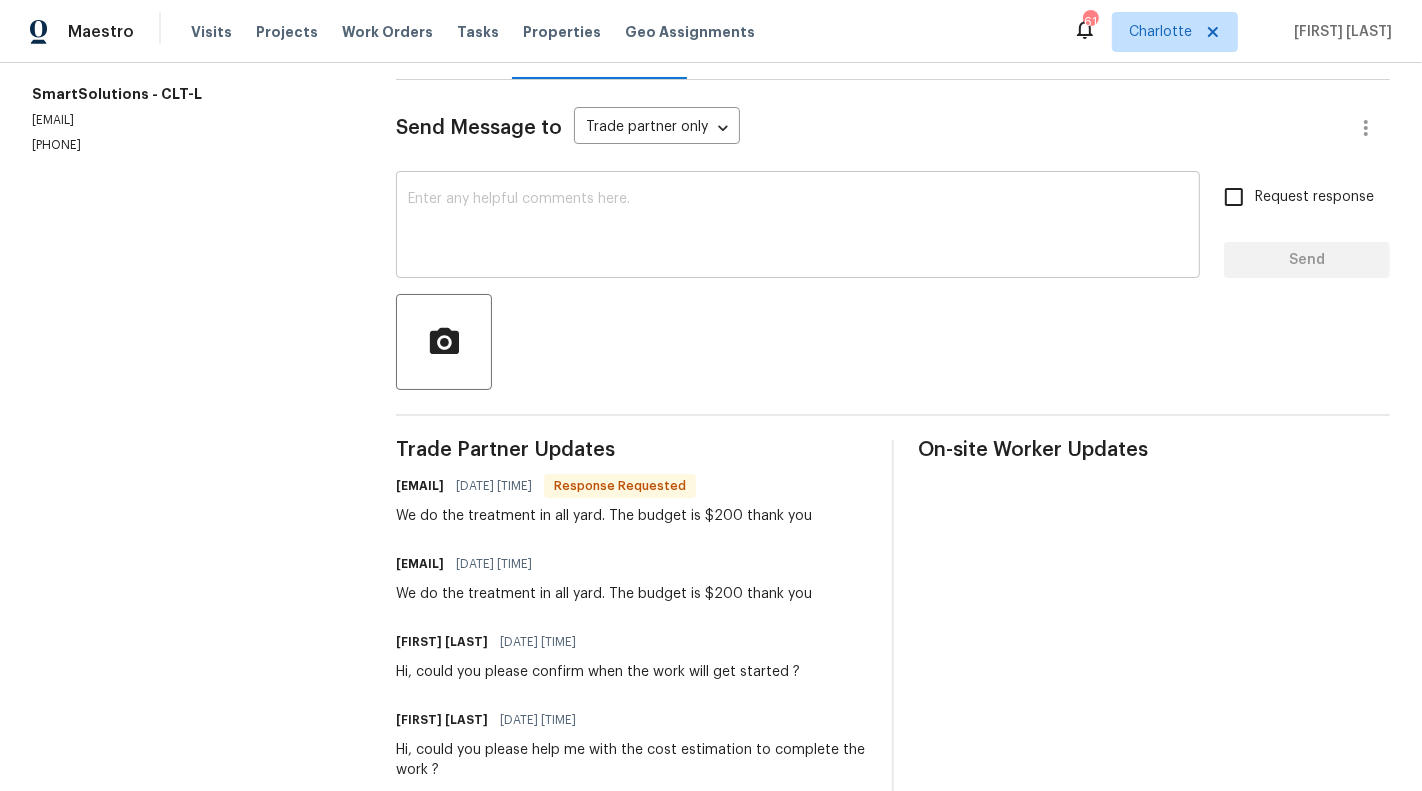 click at bounding box center [798, 227] 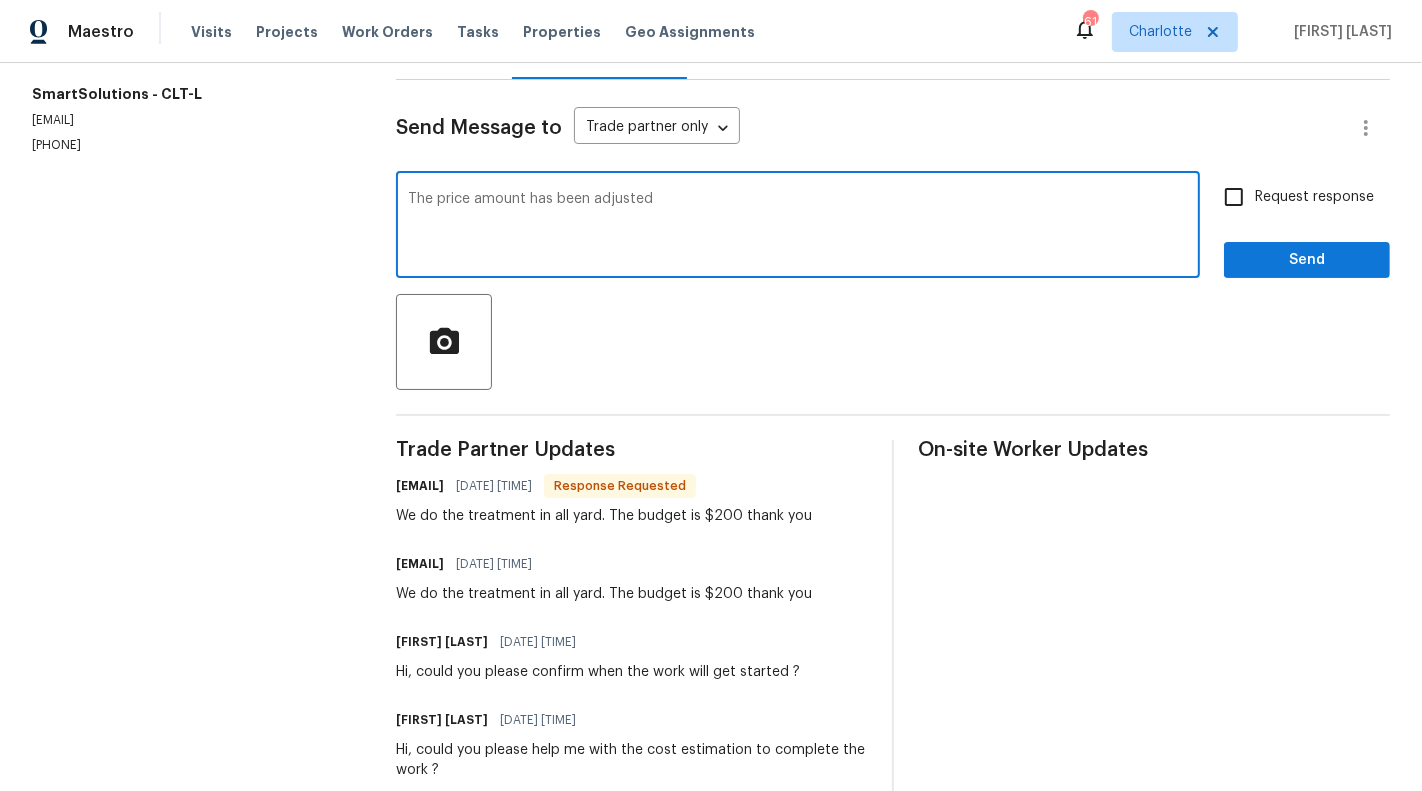 type on "The price amount has been adjusted" 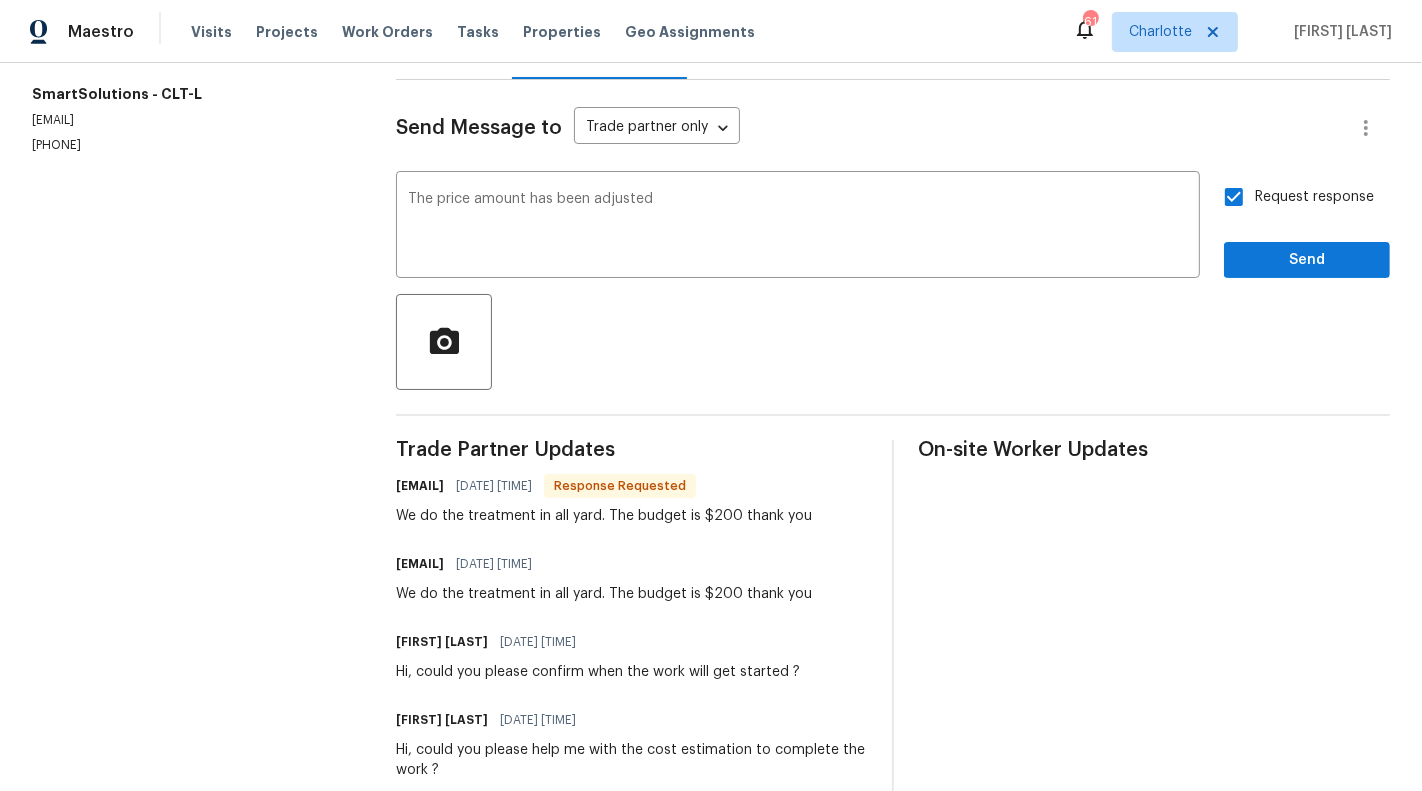click at bounding box center [893, 342] 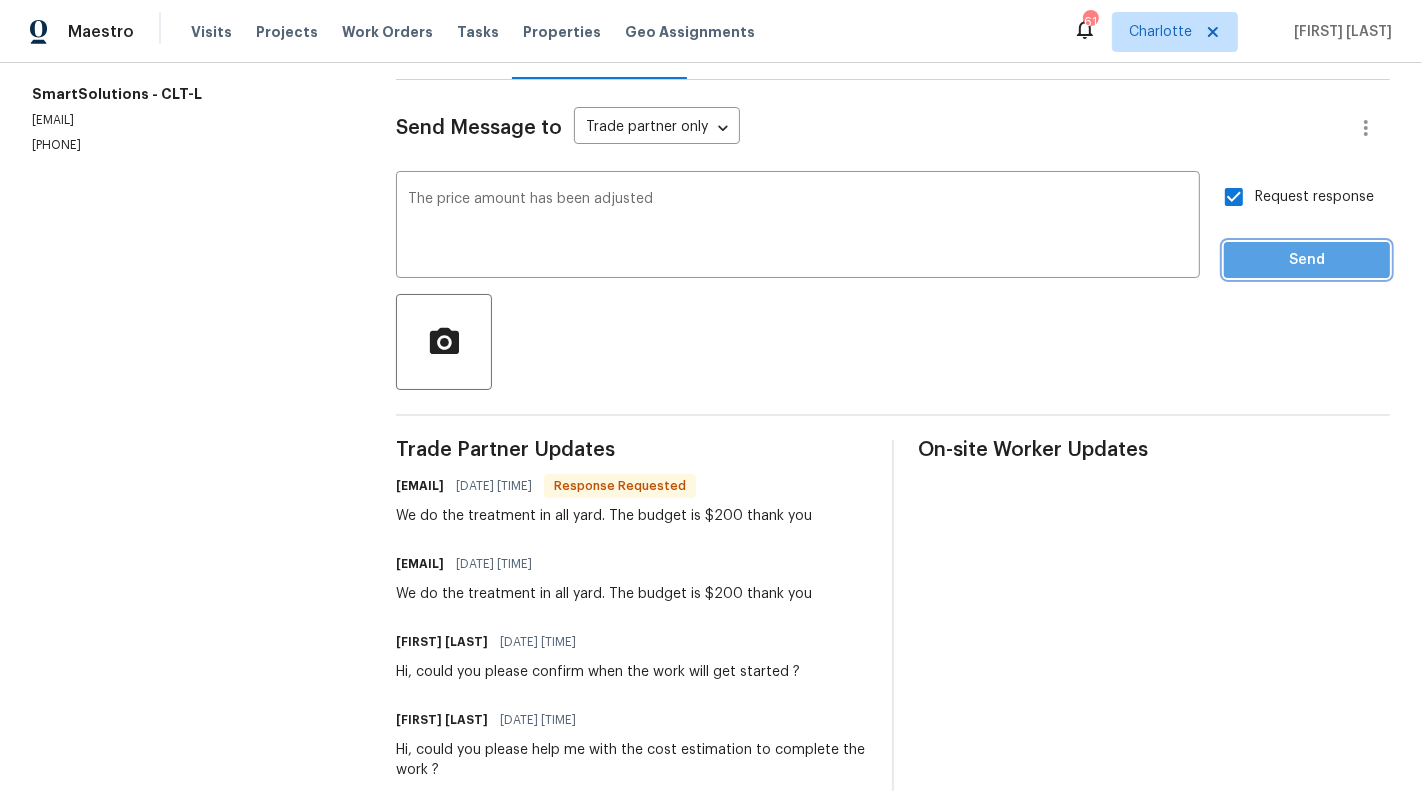 click on "Send" at bounding box center (1307, 260) 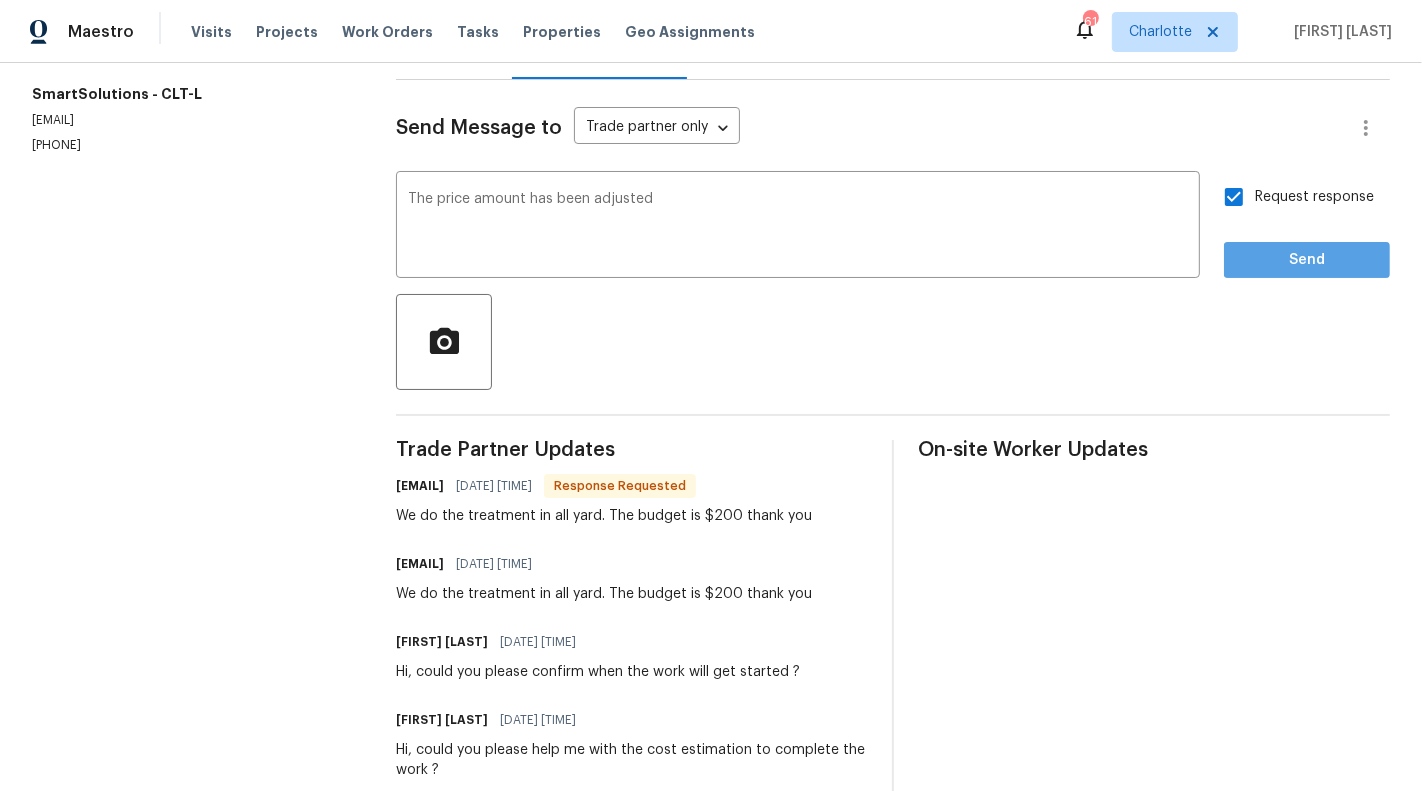 scroll, scrollTop: 0, scrollLeft: 0, axis: both 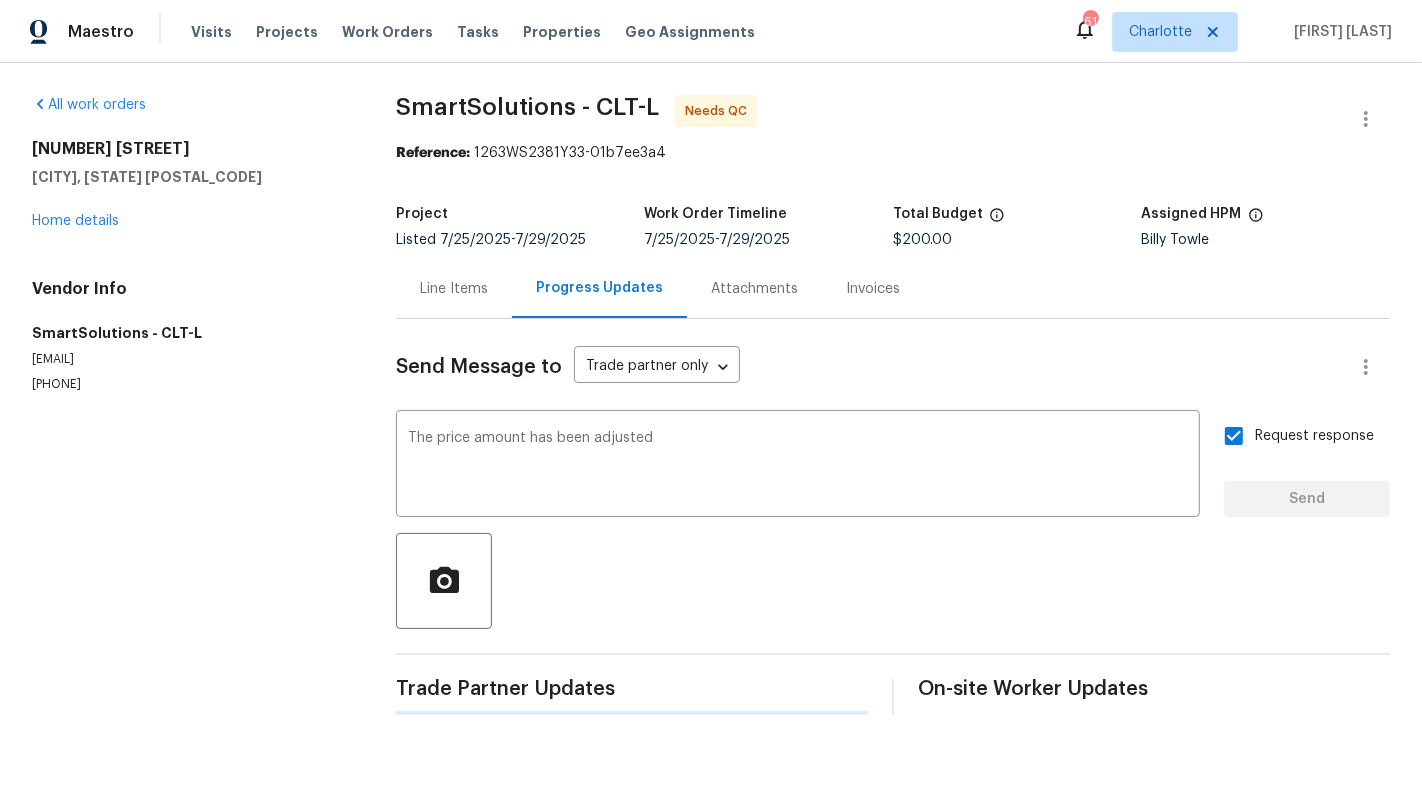 type 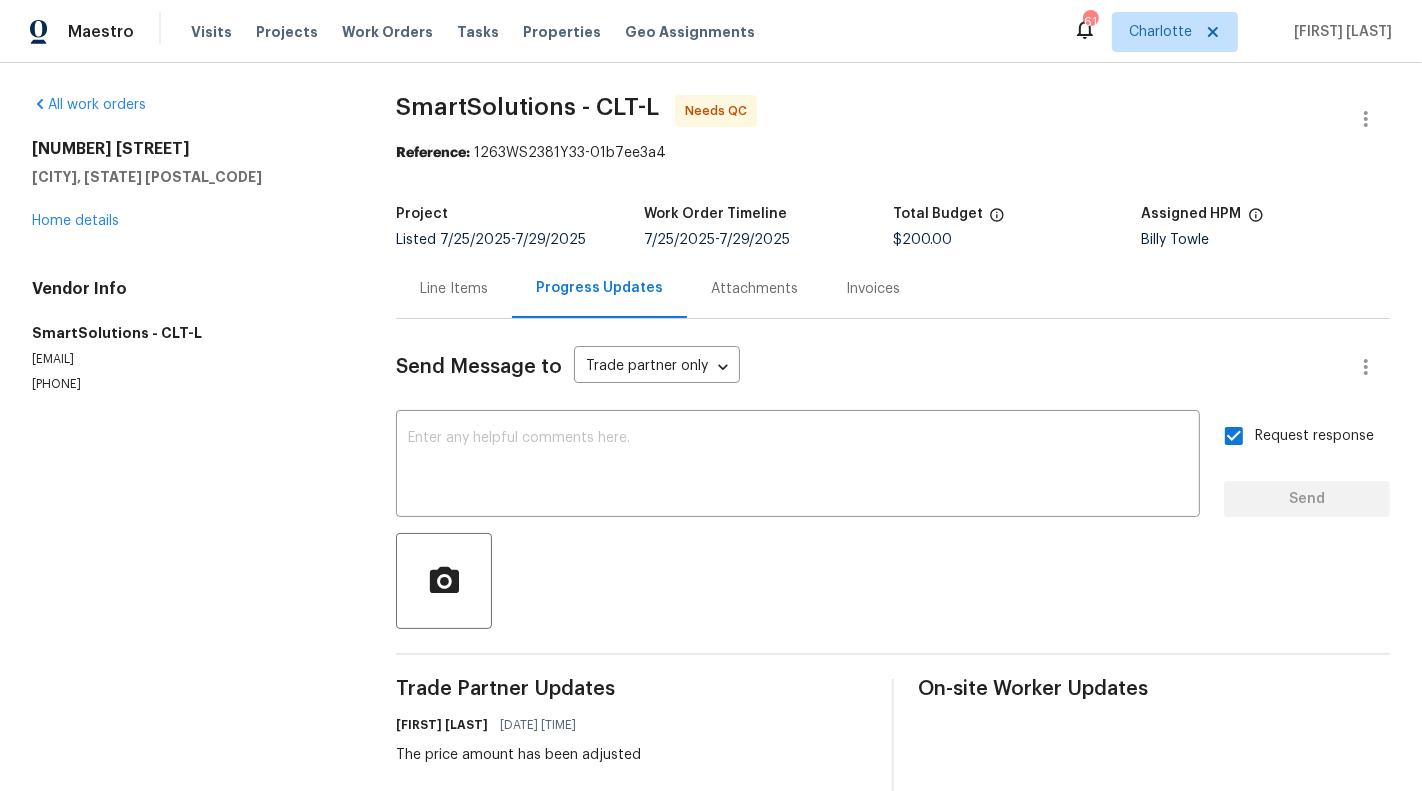 click on "Line Items" at bounding box center (454, 288) 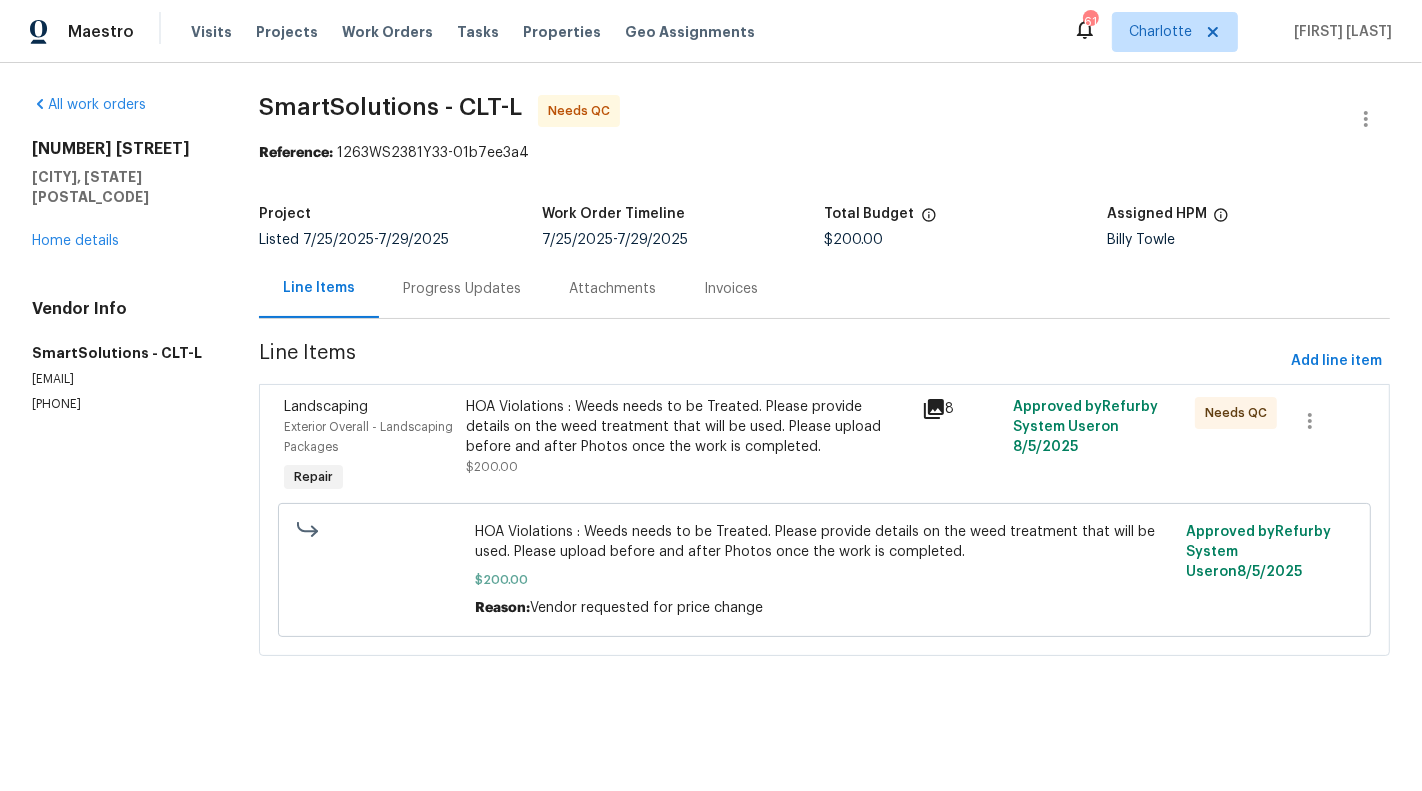 click on "All work orders 1680 Trentwood Dr Fort Mill, SC 29715 Home details Vendor Info SmartSolutions - CLT-L smartsolutionsnc@gmail.com (980) 269-6003" at bounding box center (121, 387) 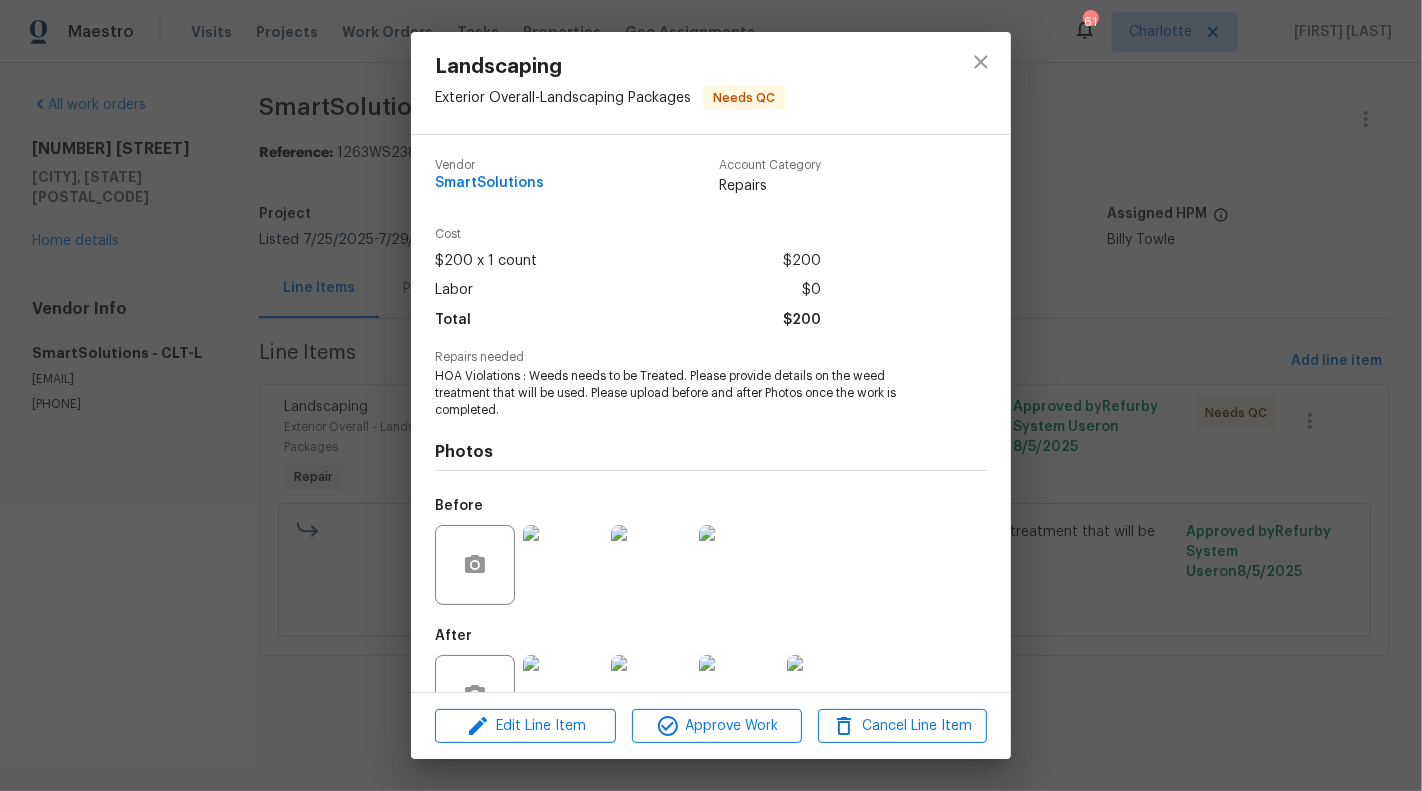 scroll, scrollTop: 63, scrollLeft: 0, axis: vertical 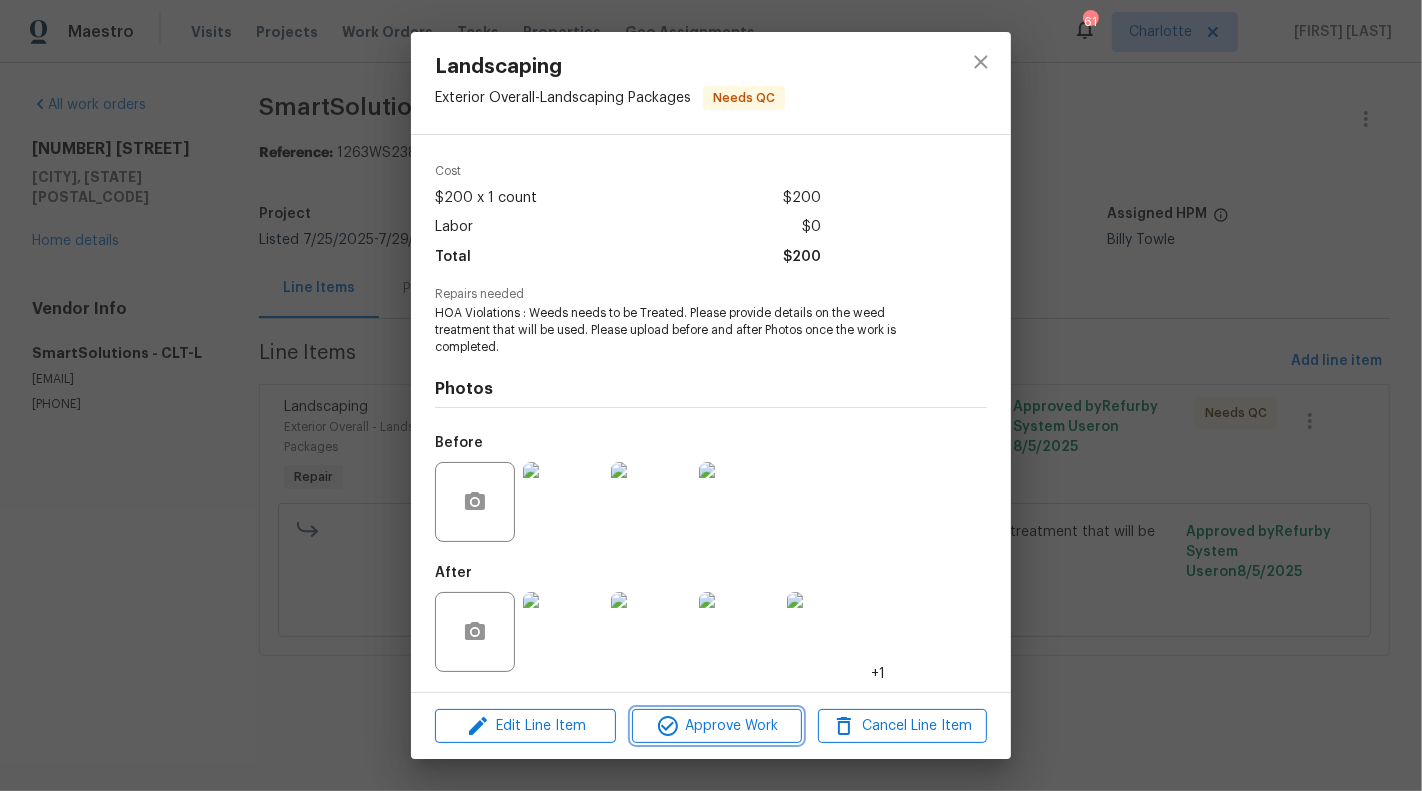 click on "Approve Work" at bounding box center [716, 726] 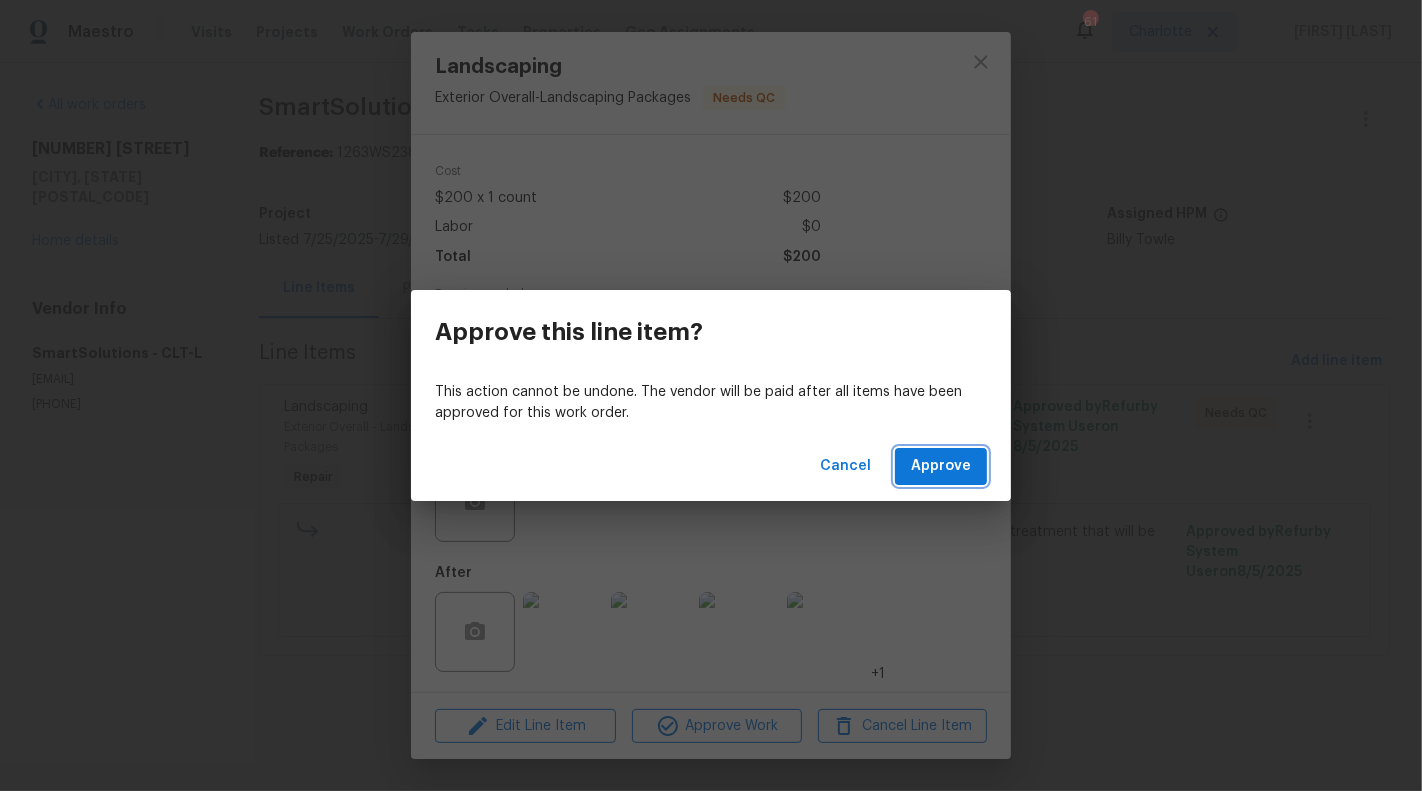 click on "Approve" at bounding box center [941, 466] 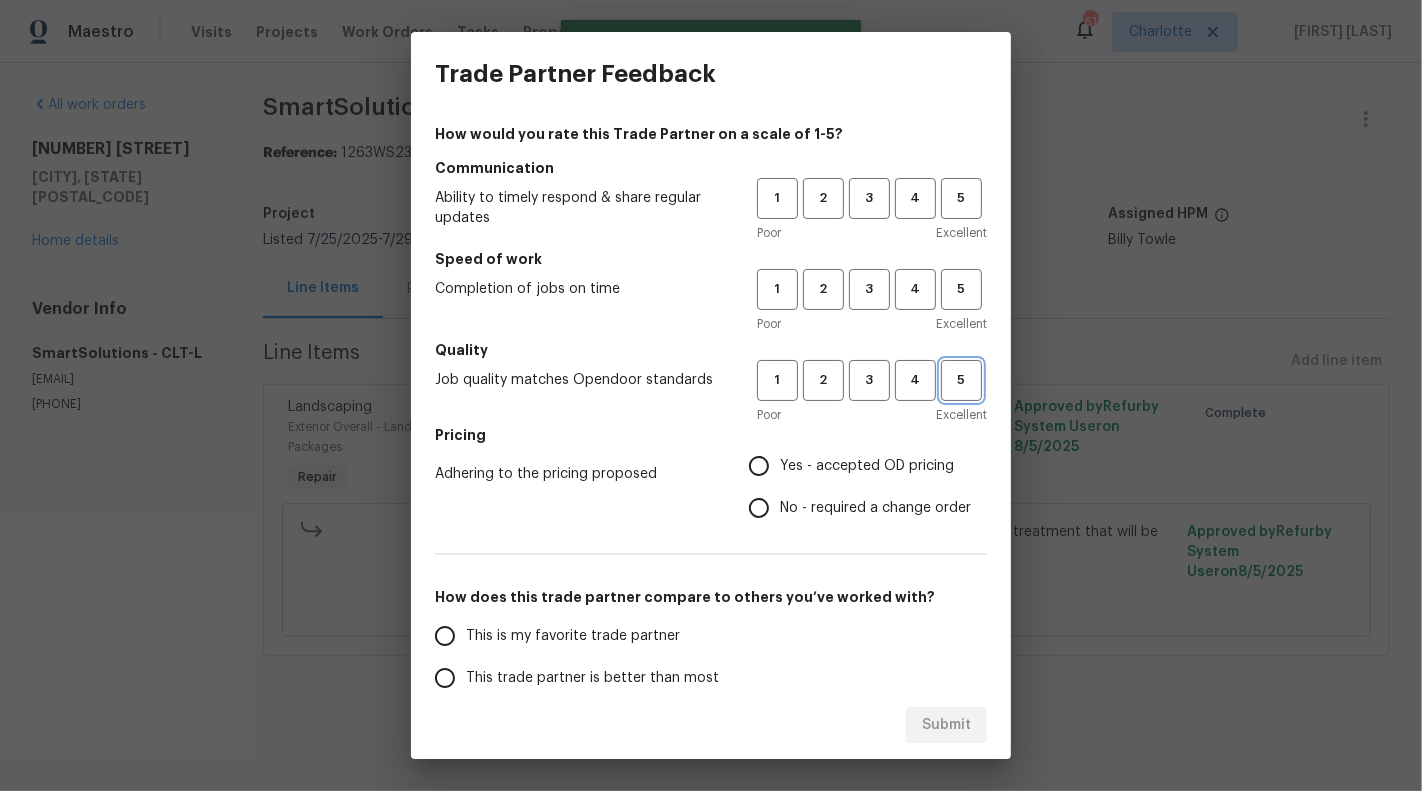 click on "5" at bounding box center [961, 380] 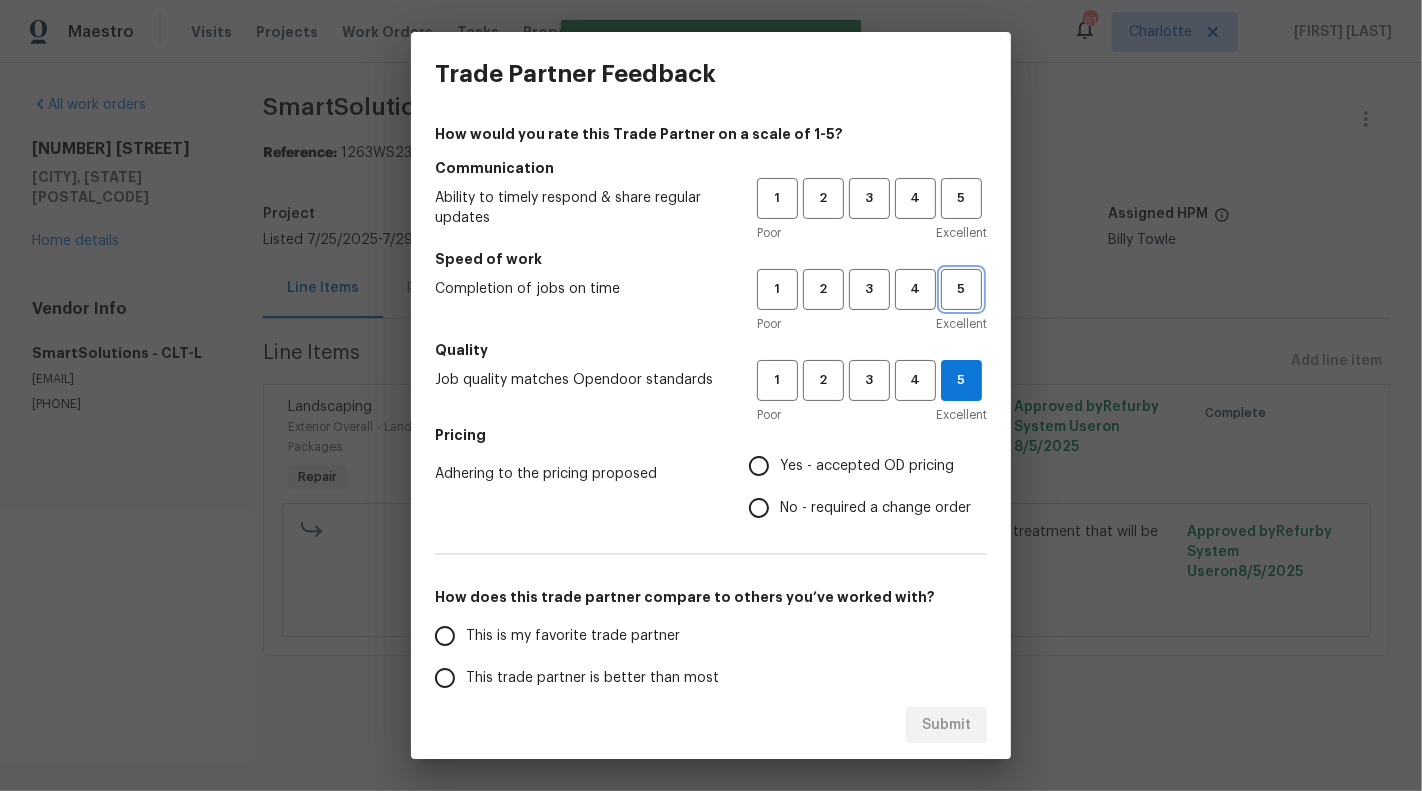click on "5" at bounding box center (961, 289) 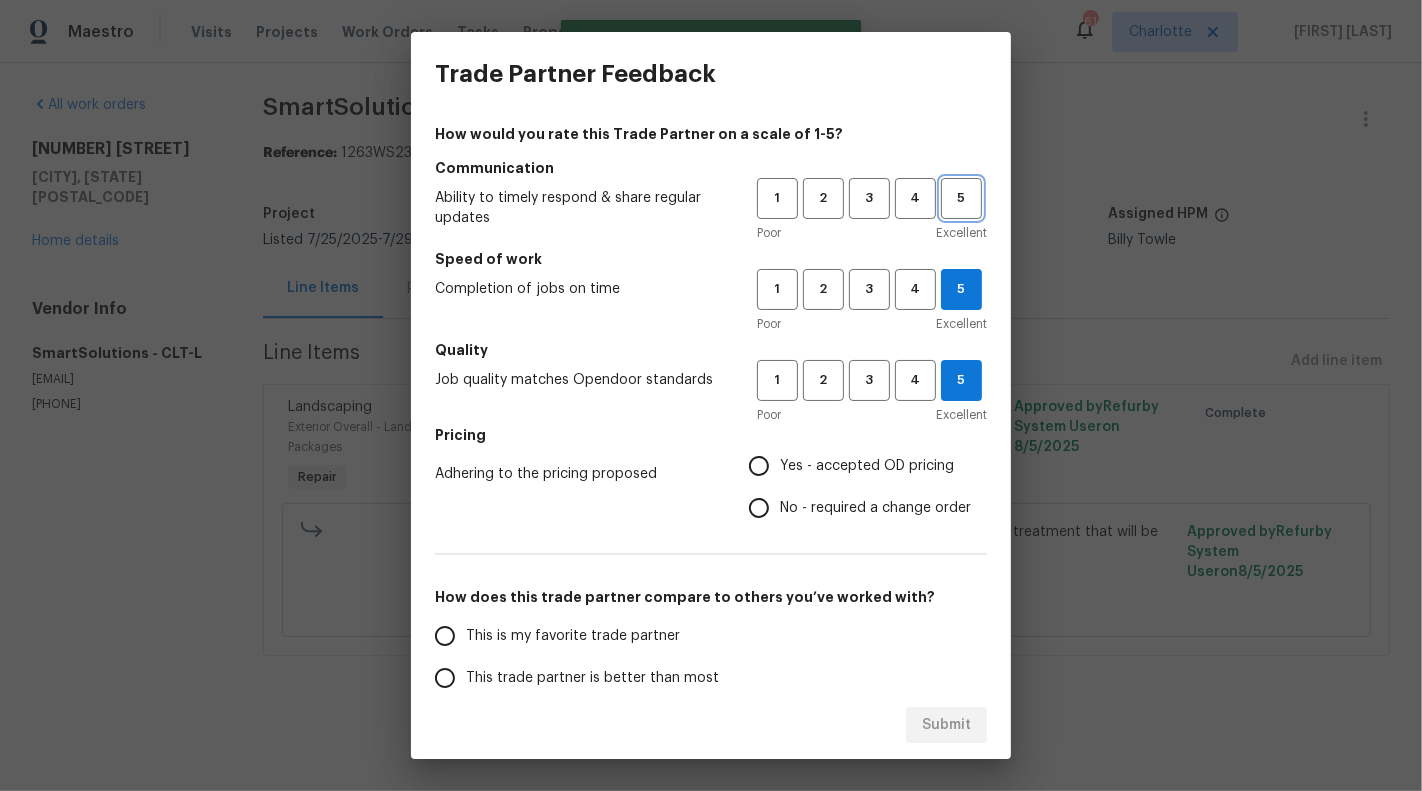 click on "5" at bounding box center (961, 198) 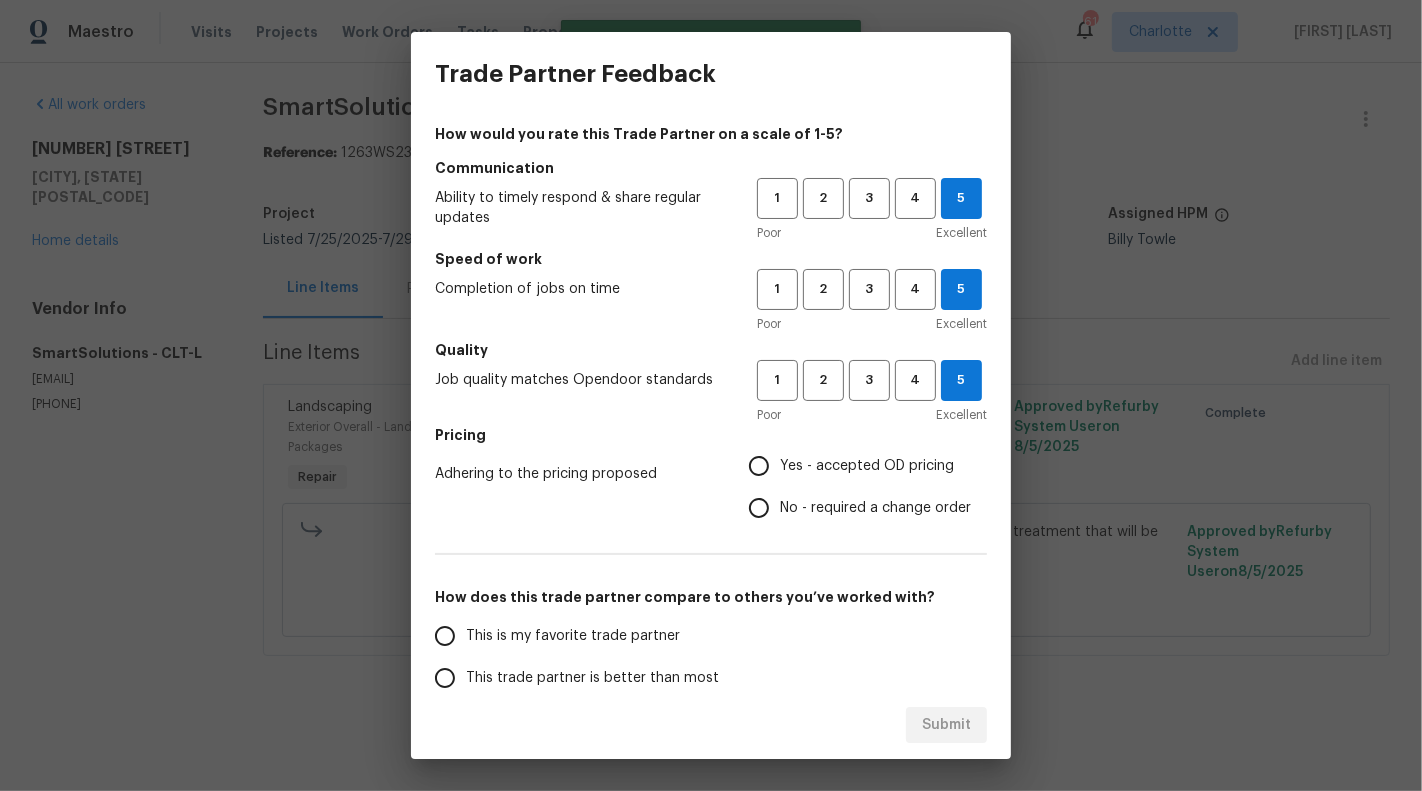 click on "Yes - accepted OD pricing" at bounding box center [854, 466] 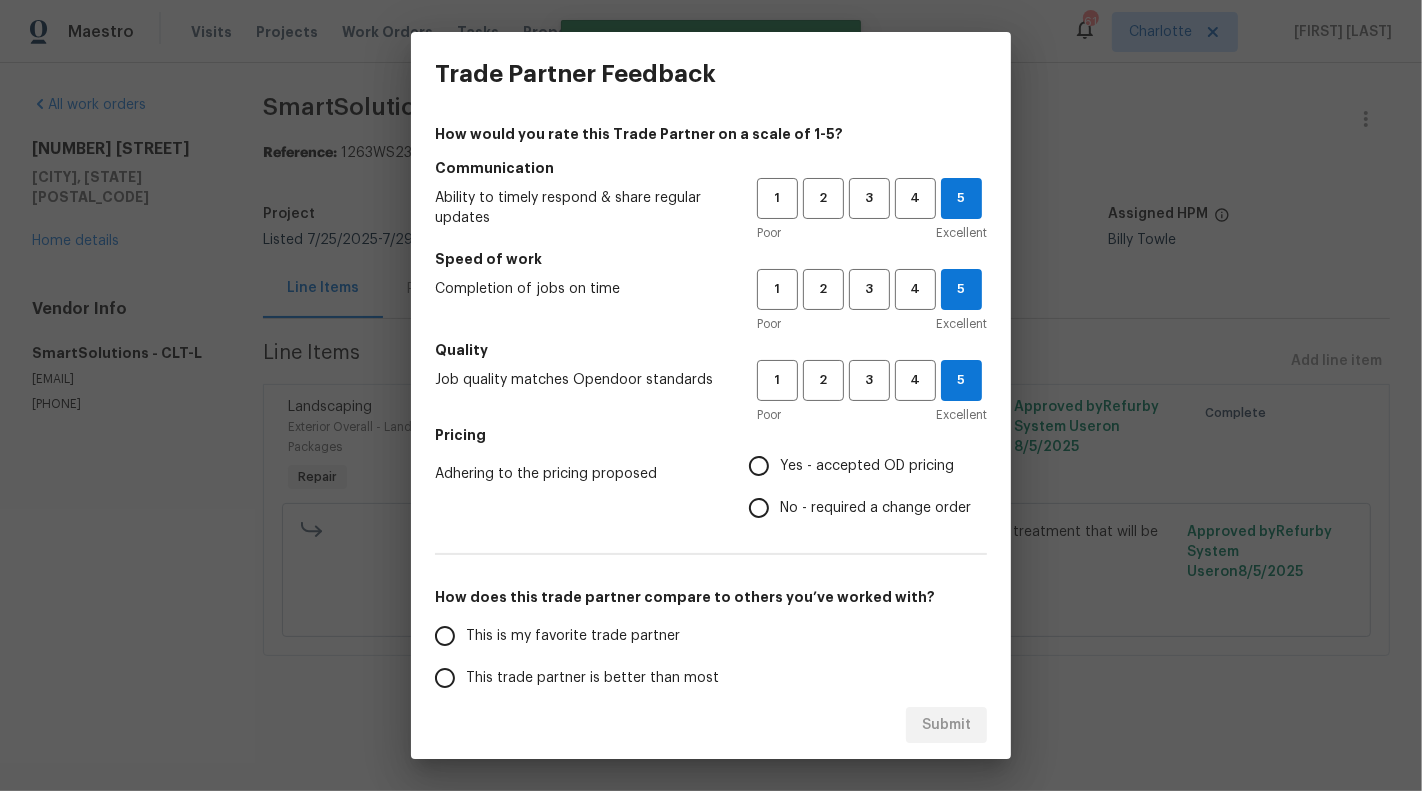 click on "Yes - accepted OD pricing" at bounding box center (759, 466) 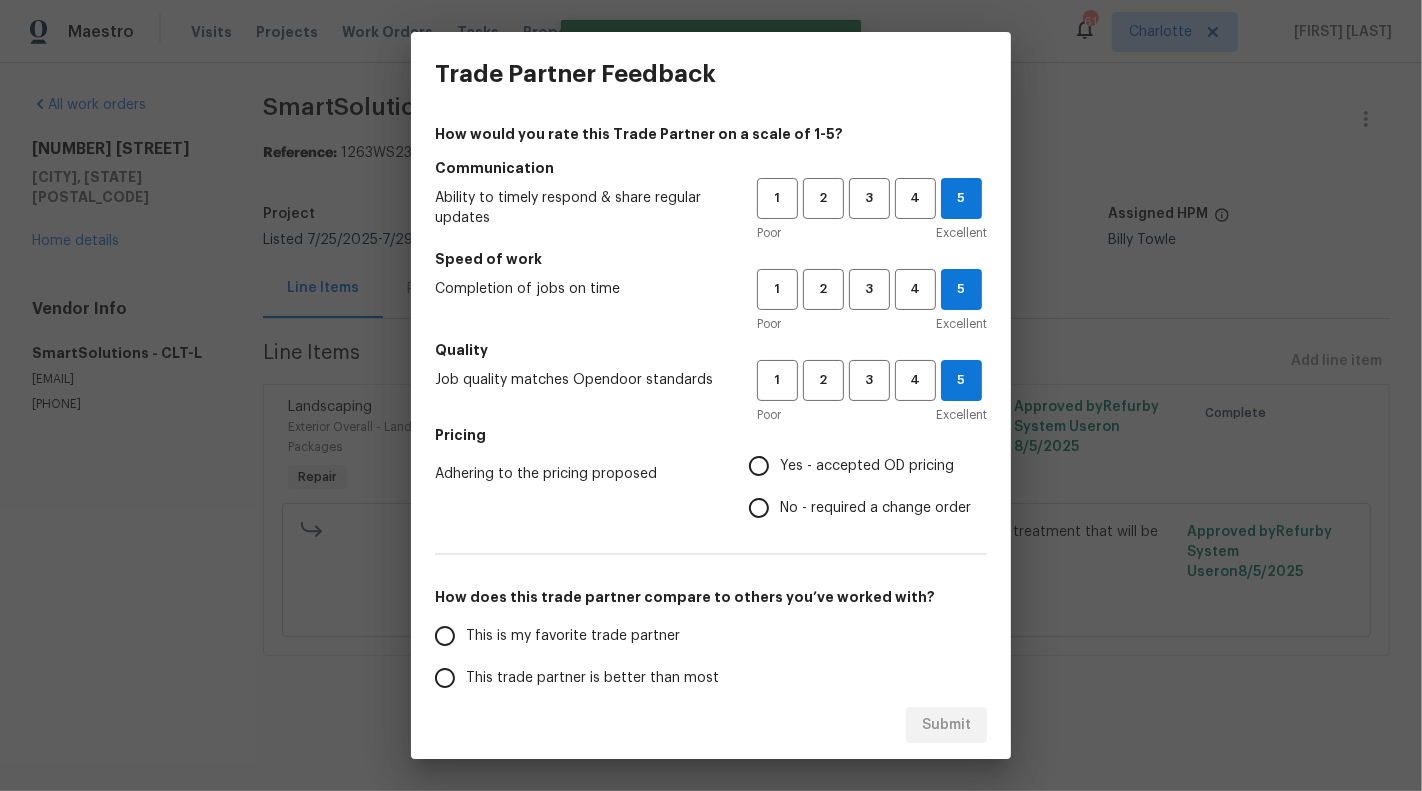 radio on "true" 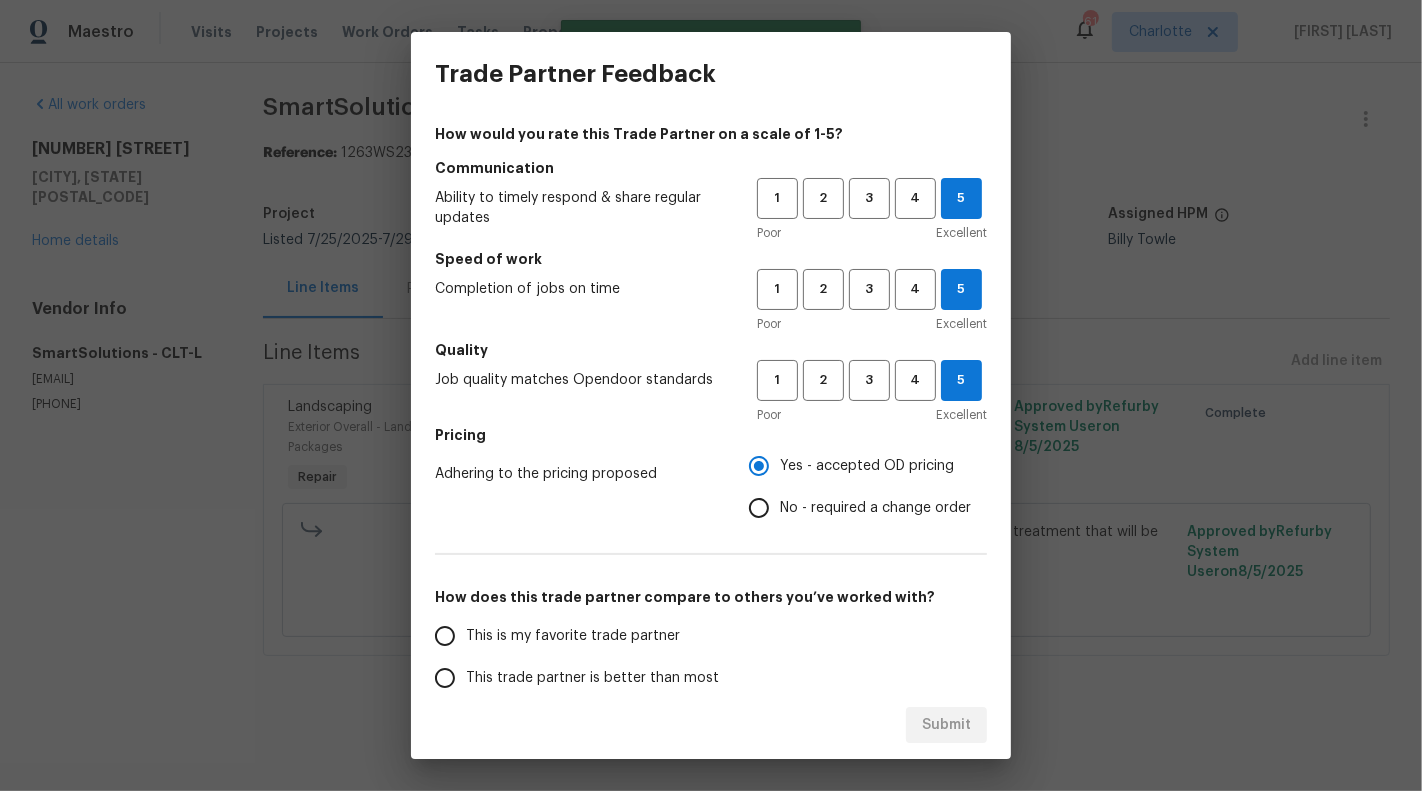 click on "No - required a change order" at bounding box center [759, 508] 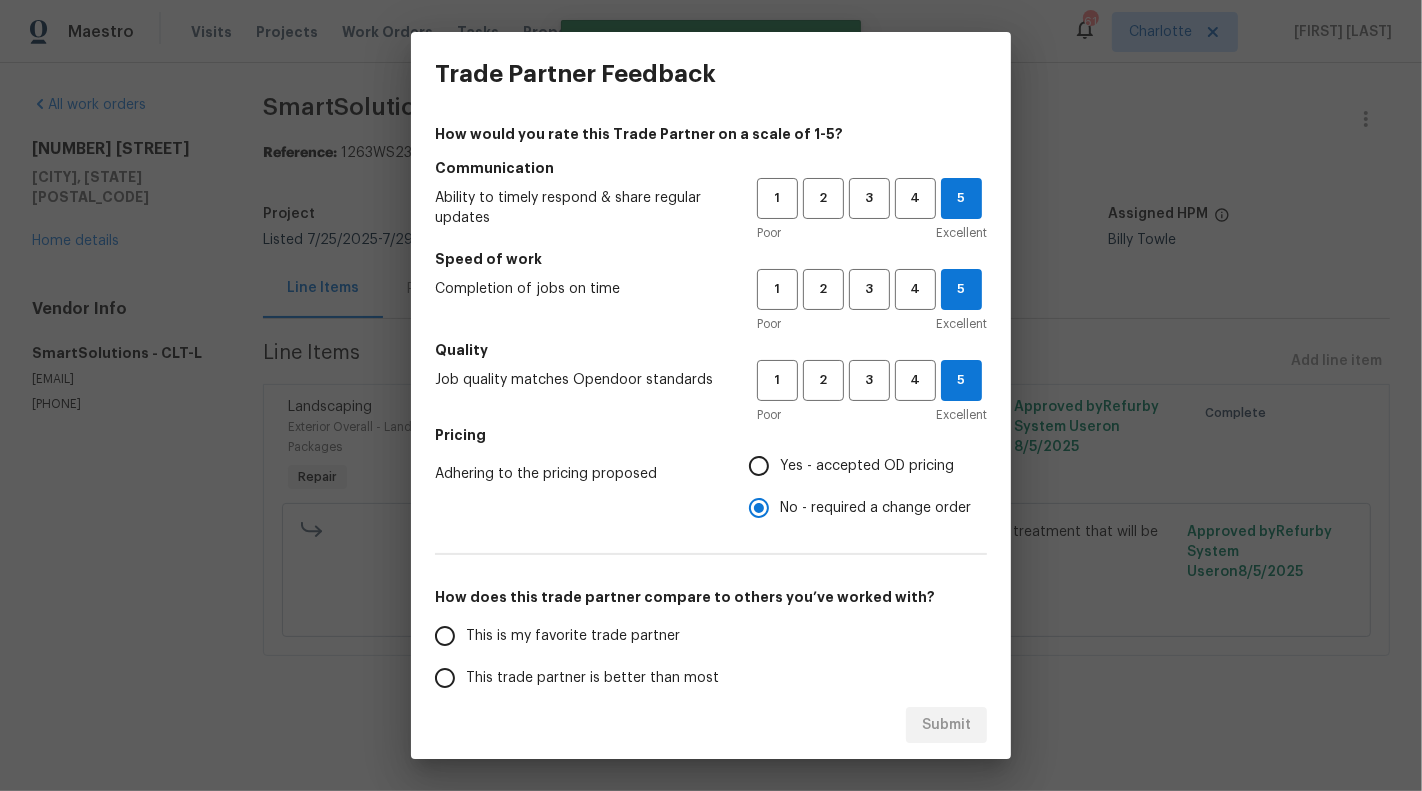 click on "This is my favorite trade partner" at bounding box center [573, 636] 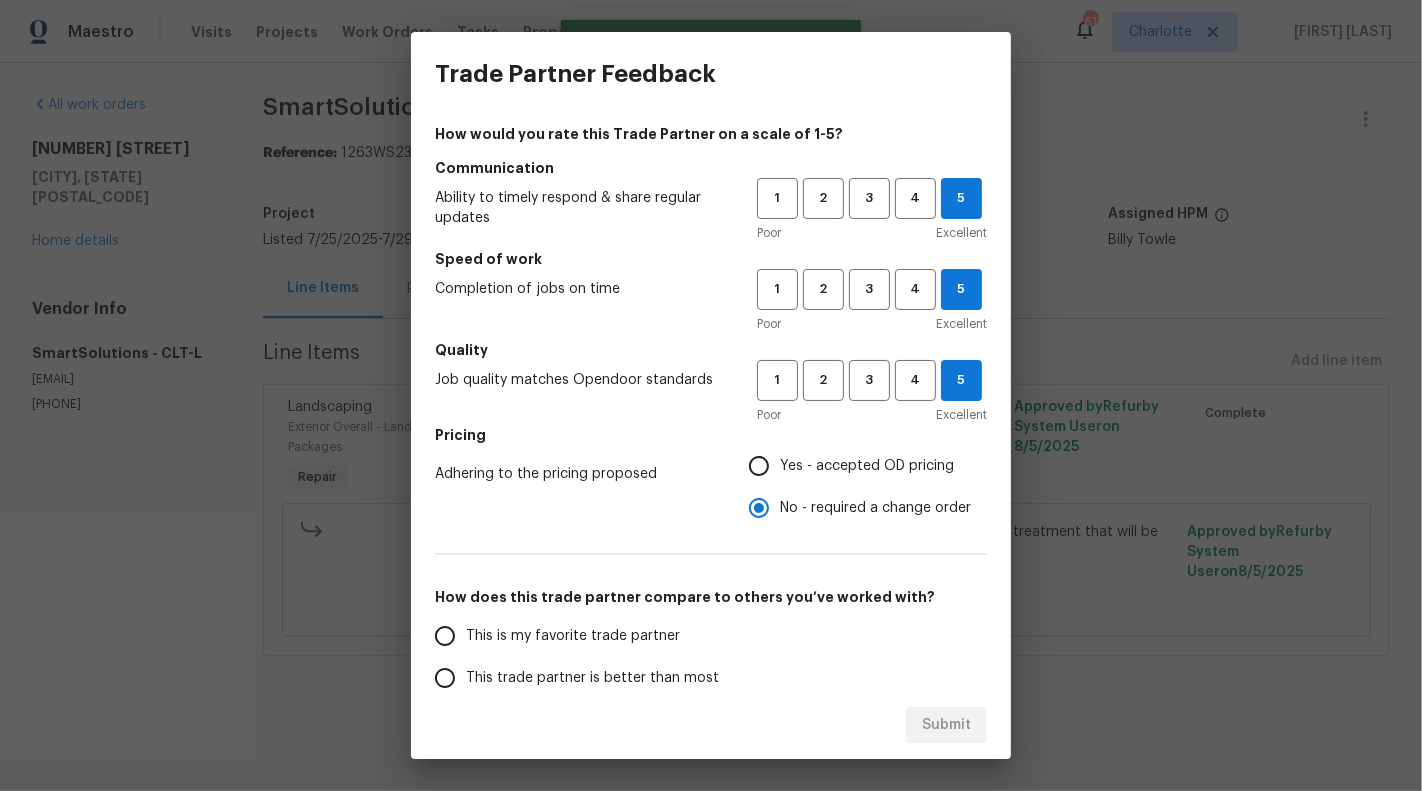 click on "This is my favorite trade partner" at bounding box center (445, 636) 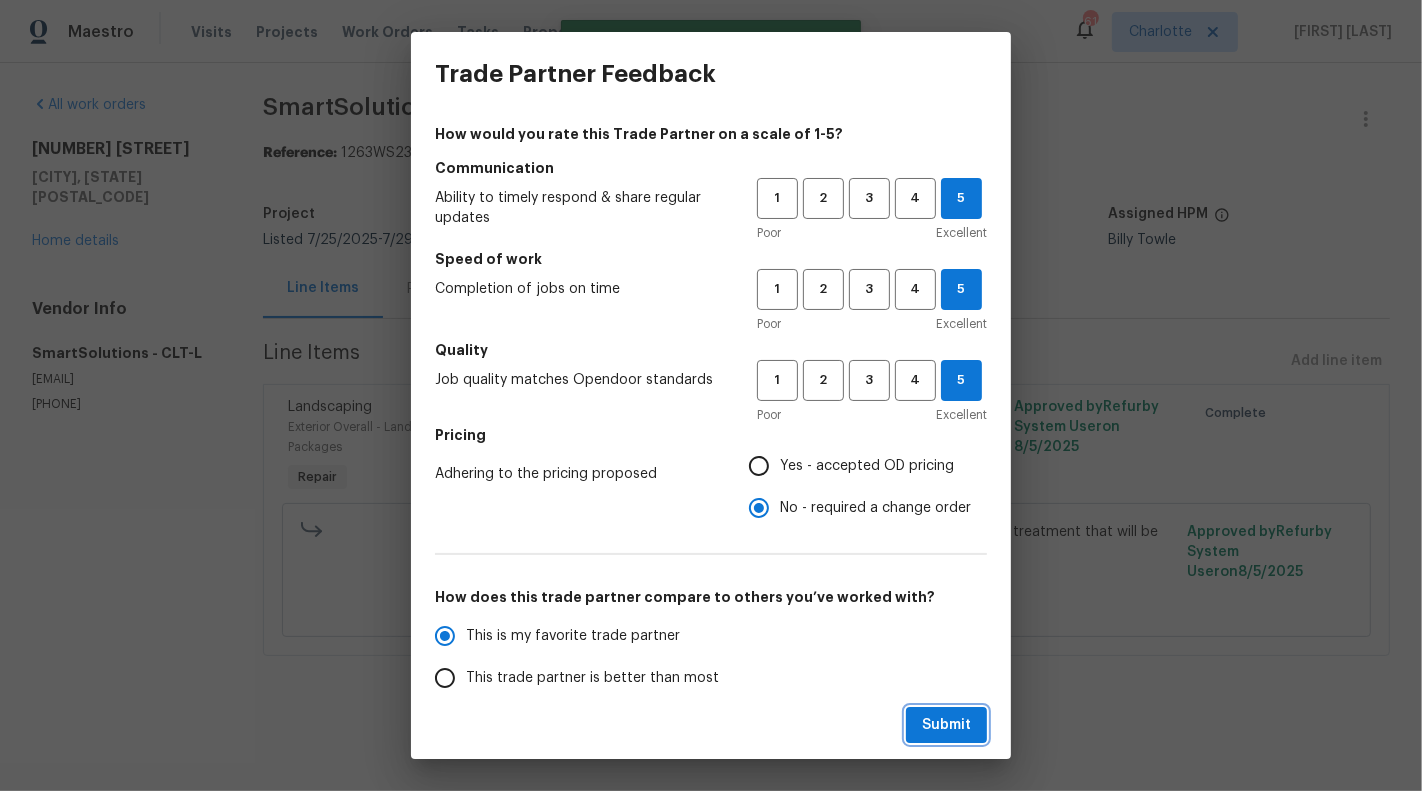 click on "Submit" at bounding box center [946, 725] 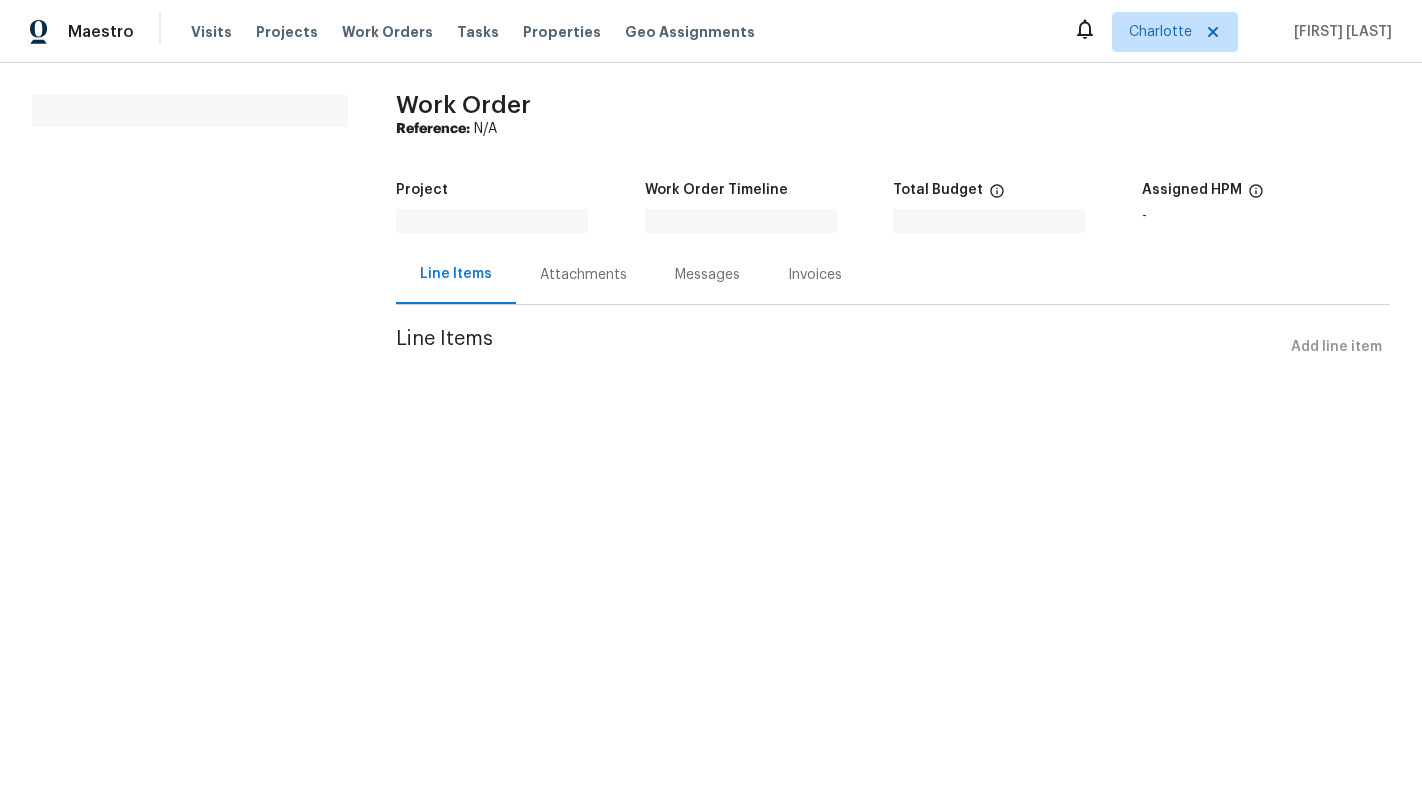scroll, scrollTop: 0, scrollLeft: 0, axis: both 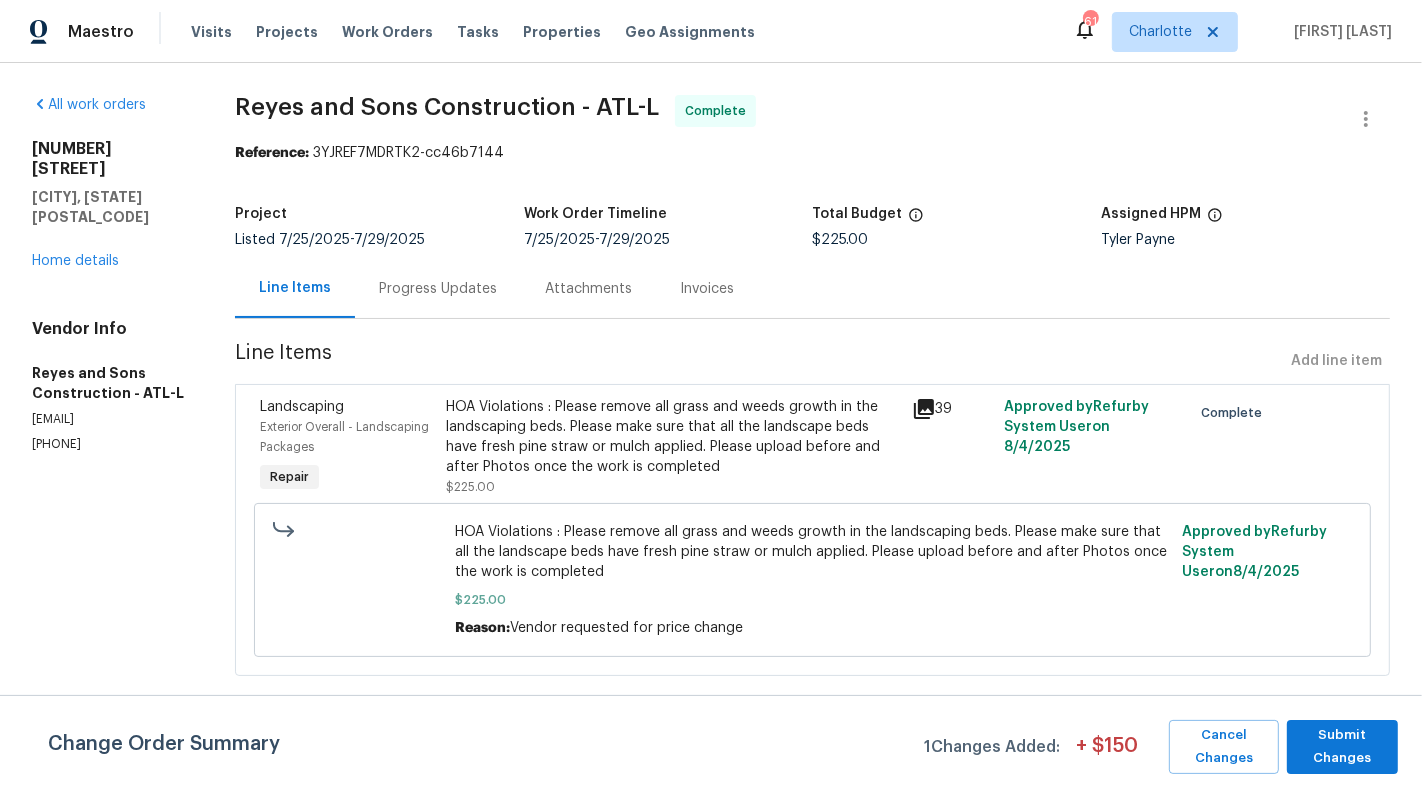 click on "Progress Updates" at bounding box center [438, 288] 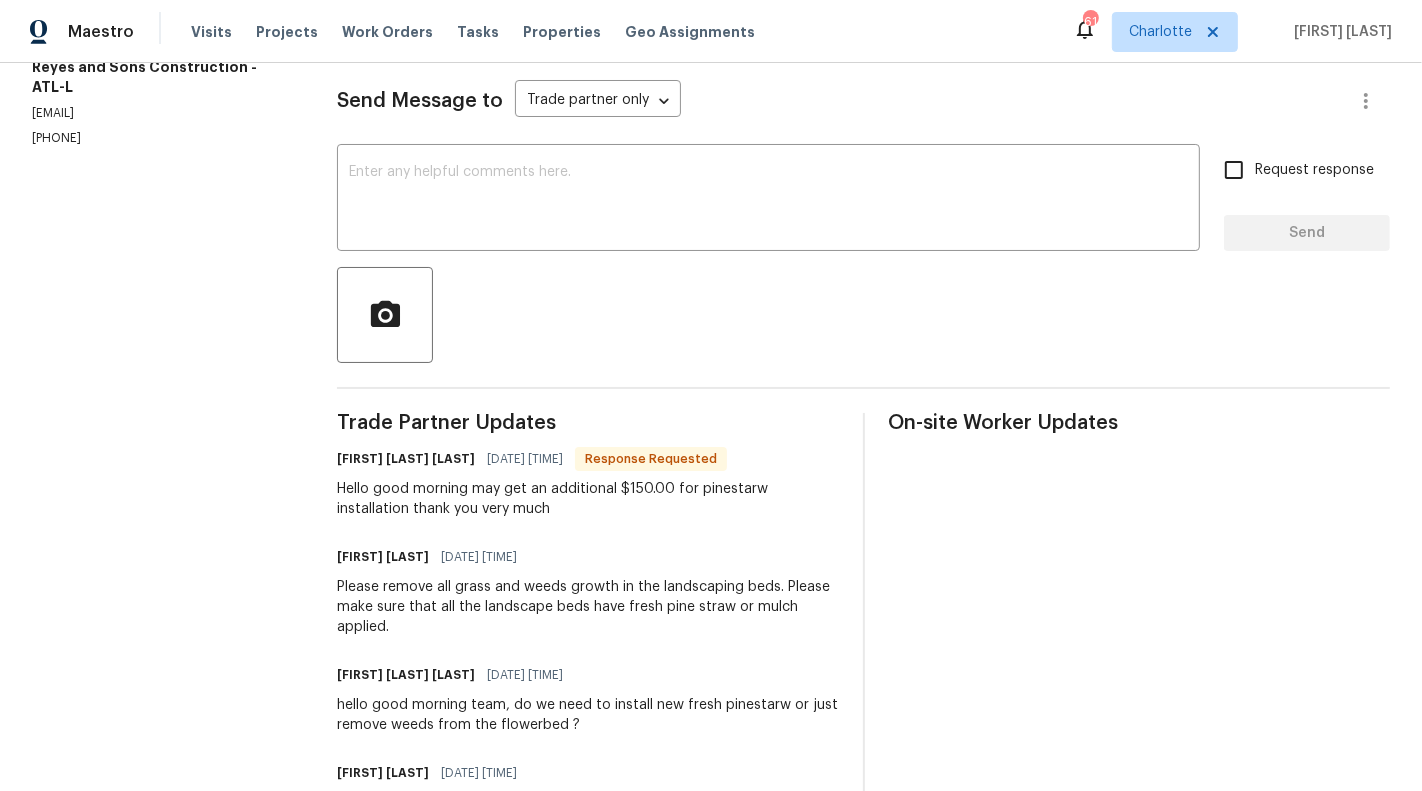 scroll, scrollTop: 115, scrollLeft: 0, axis: vertical 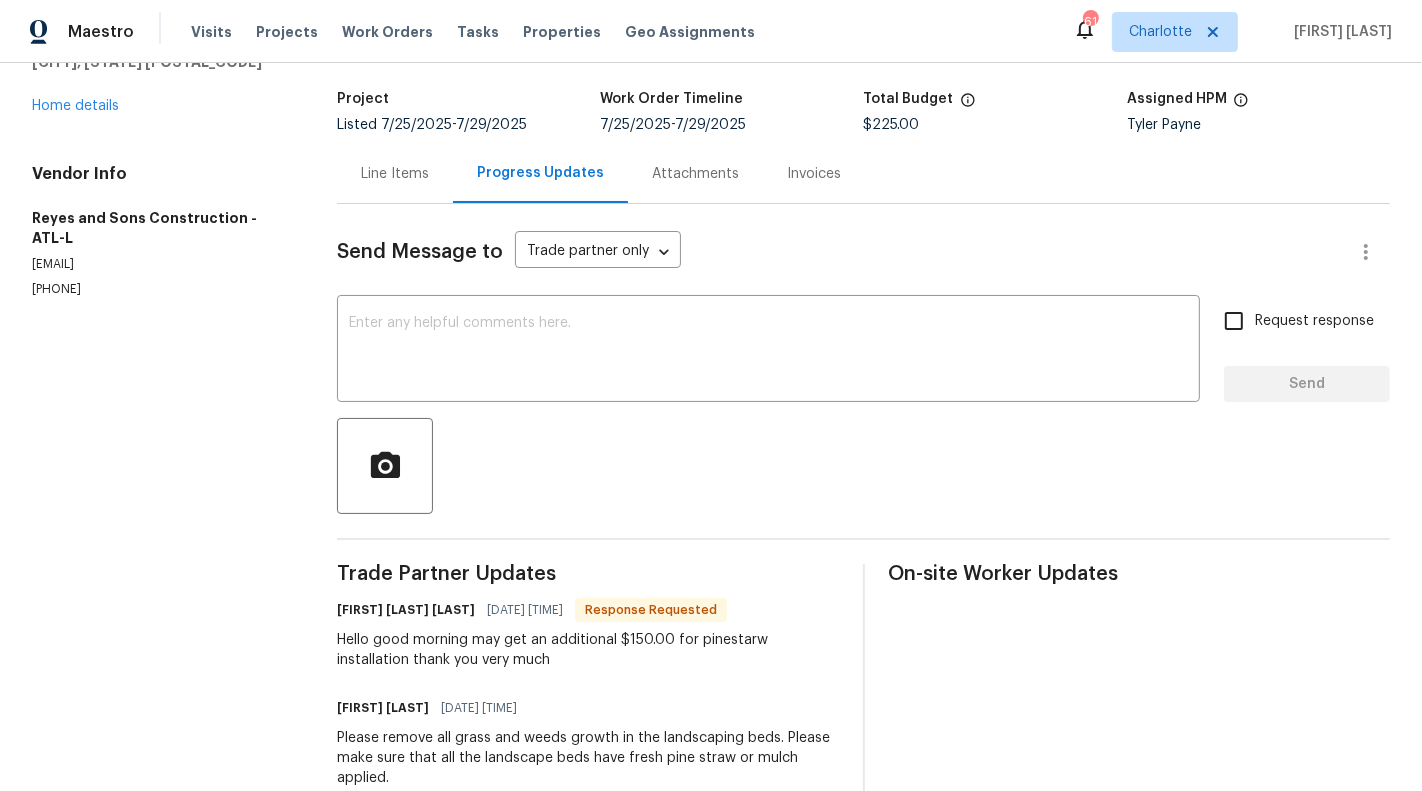 click on "Line Items" at bounding box center (395, 174) 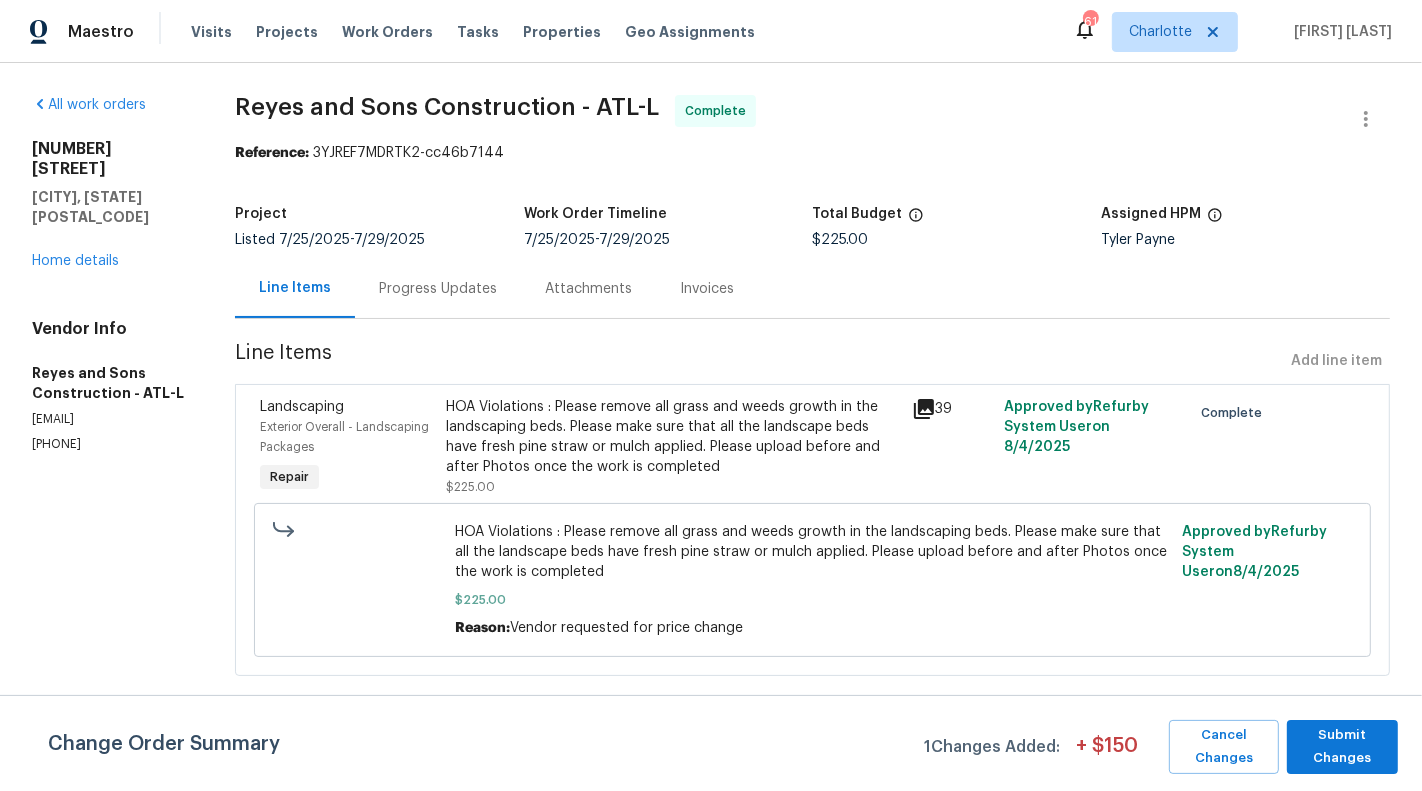 scroll, scrollTop: 0, scrollLeft: 0, axis: both 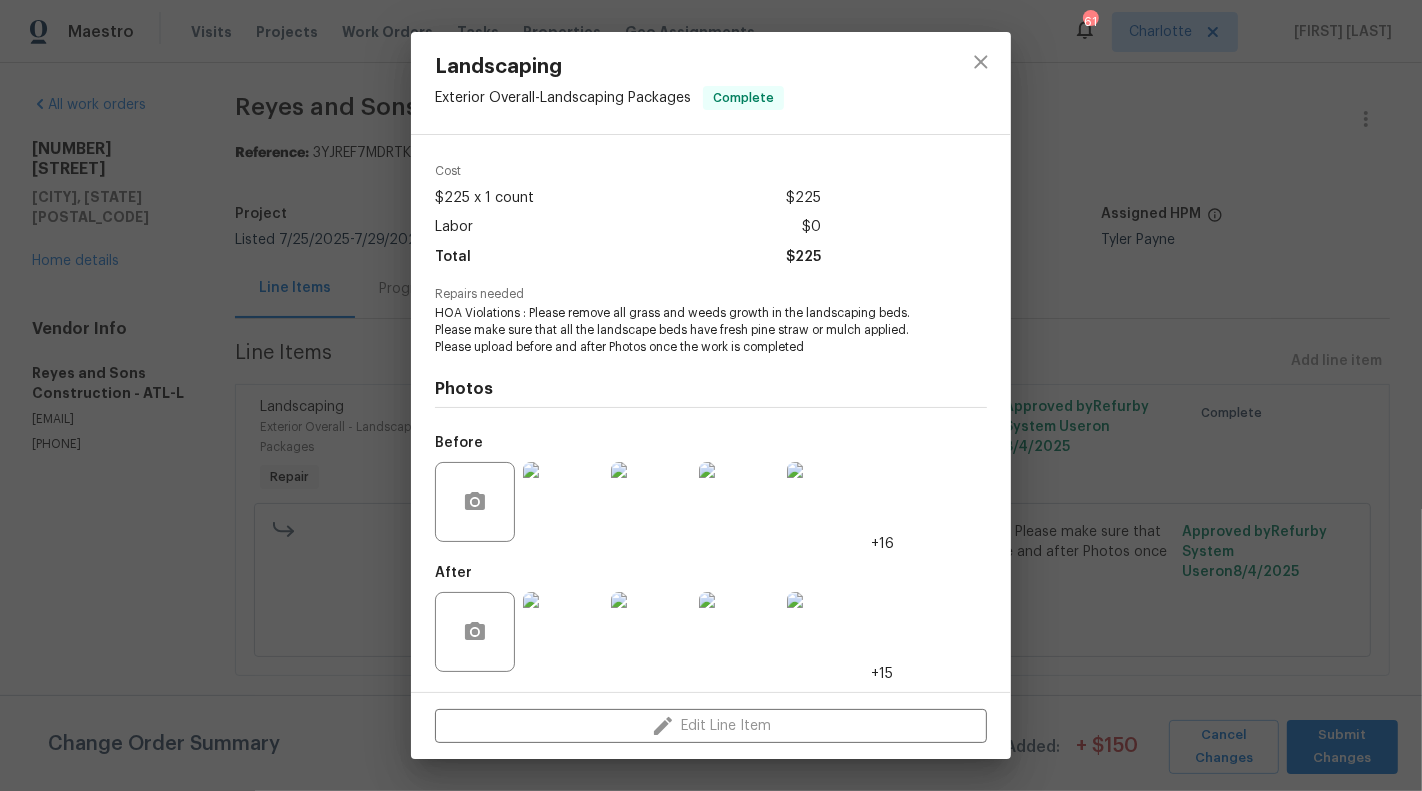 click at bounding box center [563, 632] 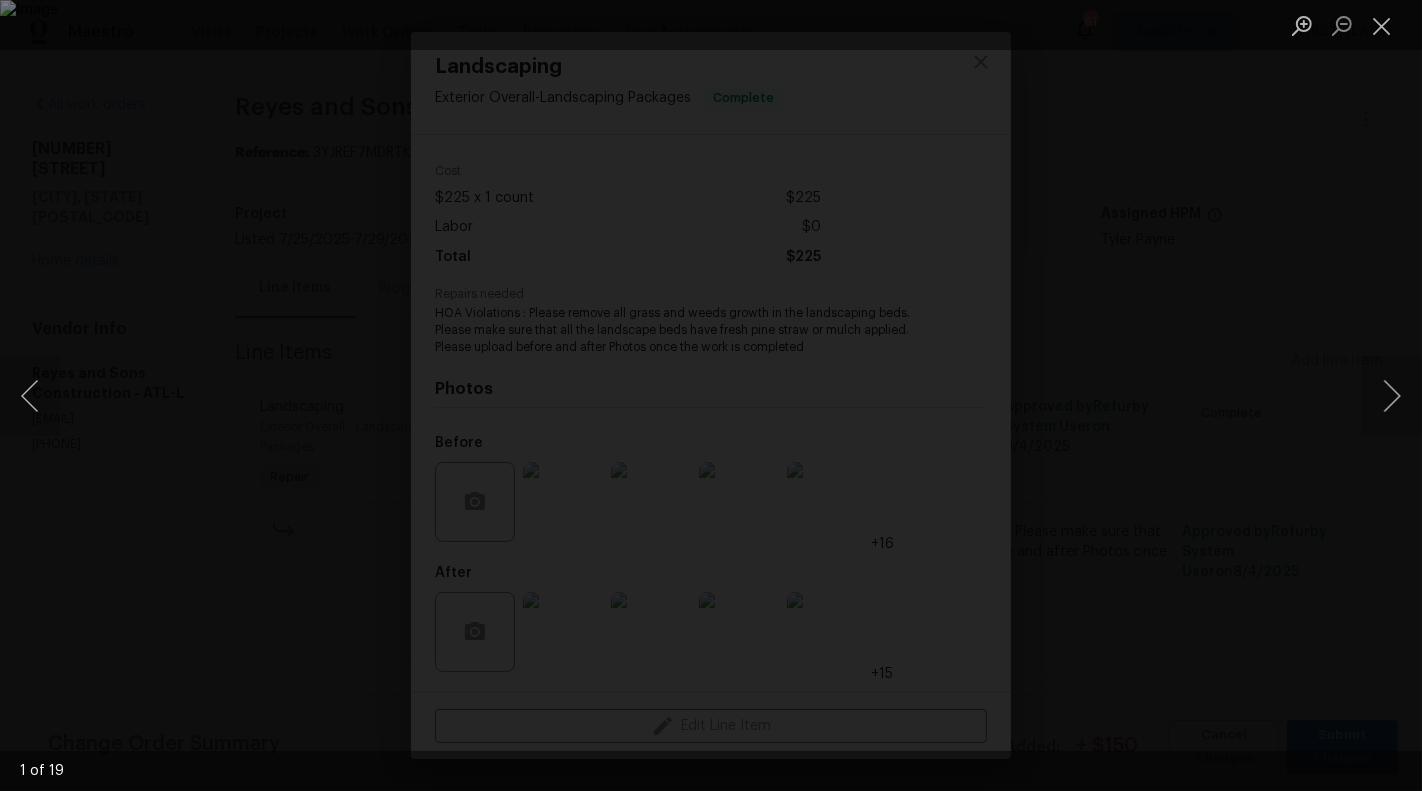 click at bounding box center (711, 395) 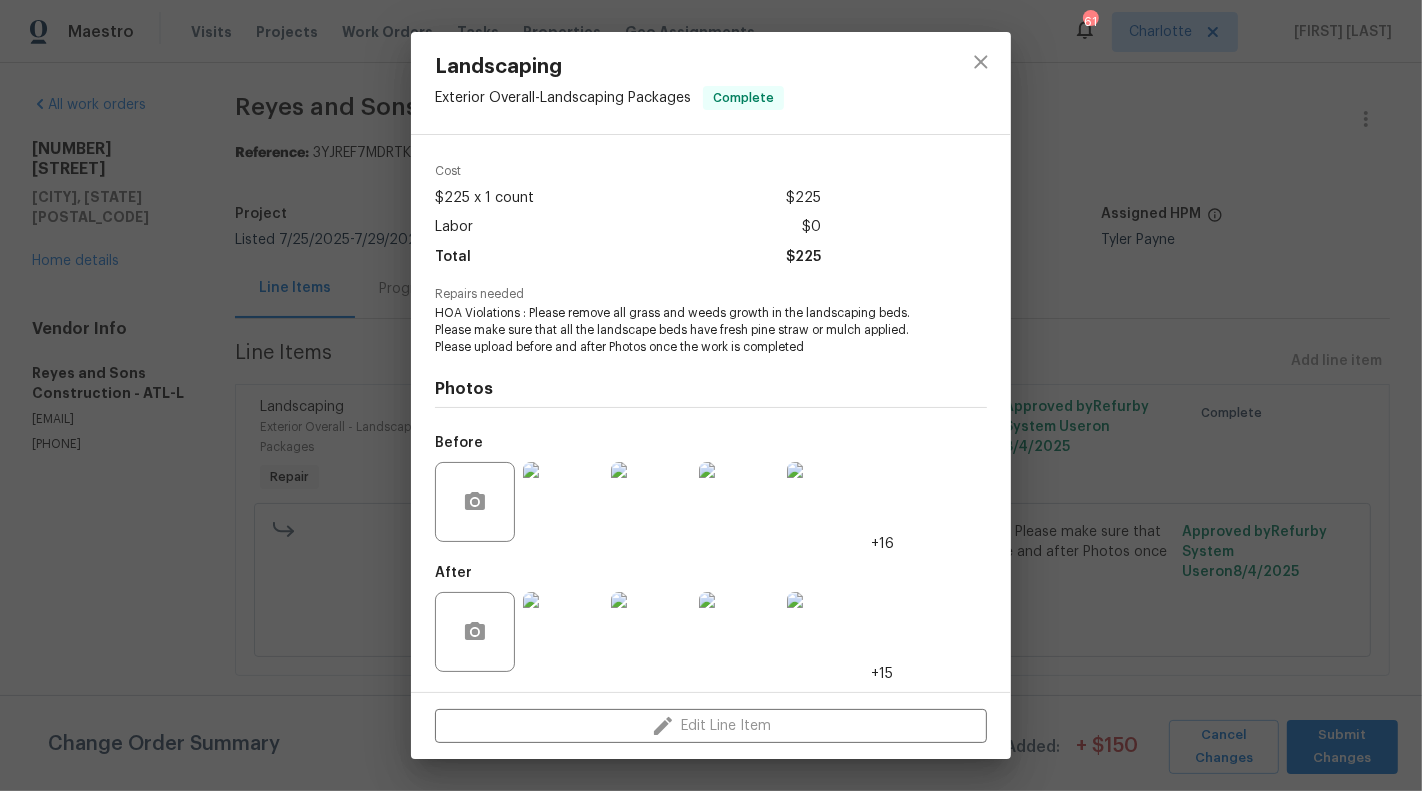 click on "Landscaping Exterior Overall  -  Landscaping Packages Complete Vendor [NAME] and Sons Construction Account Category Repairs Cost $225 x 1 count $225 Labor $0 Total $225 Repairs needed HOA Violations : Please remove all grass and weeds growth in the landscaping beds. Please make sure that all the landscape beds have fresh pine straw or mulch applied. Please upload before and after Photos once the work is completed Photos Before  +16 After  +15  Edit Line Item" at bounding box center (711, 395) 